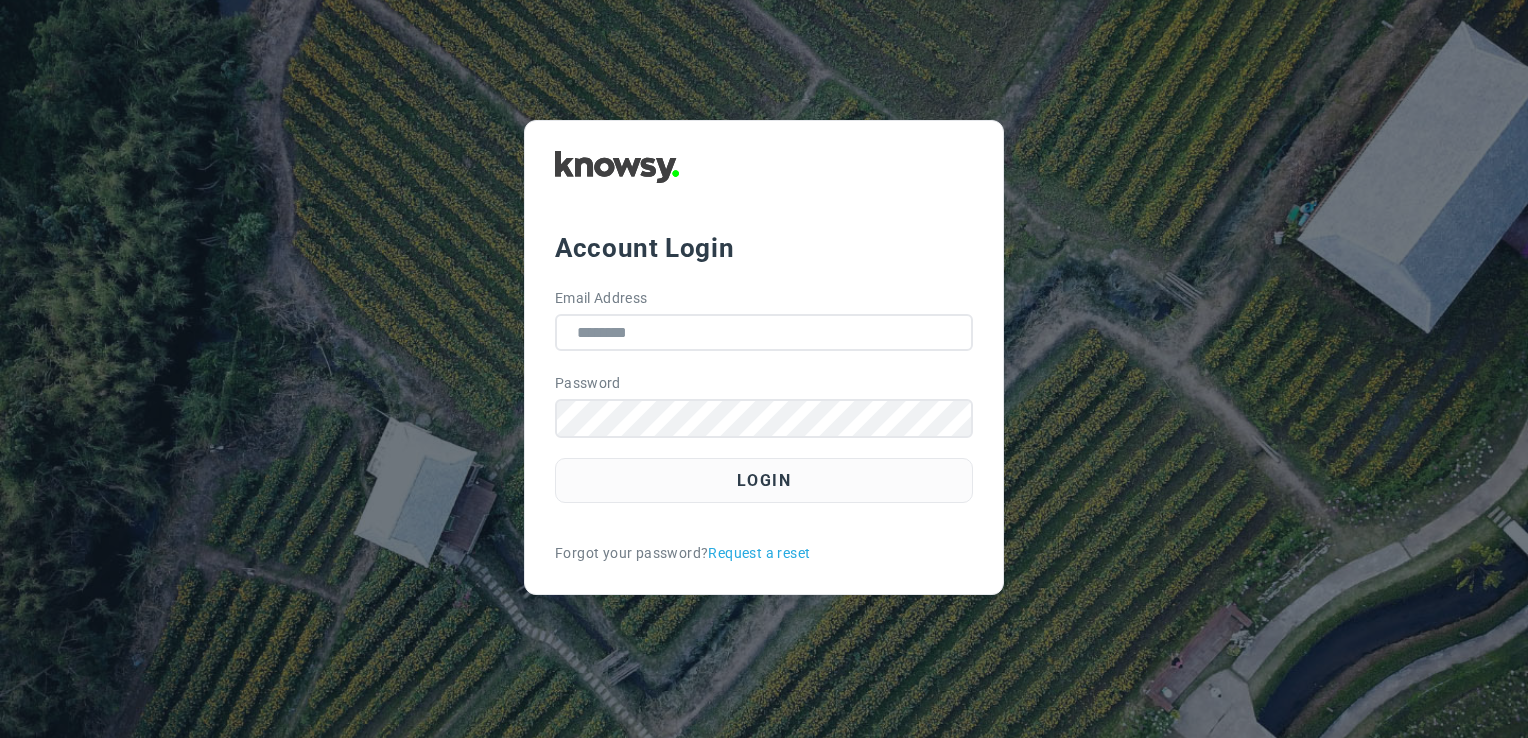 scroll, scrollTop: 0, scrollLeft: 0, axis: both 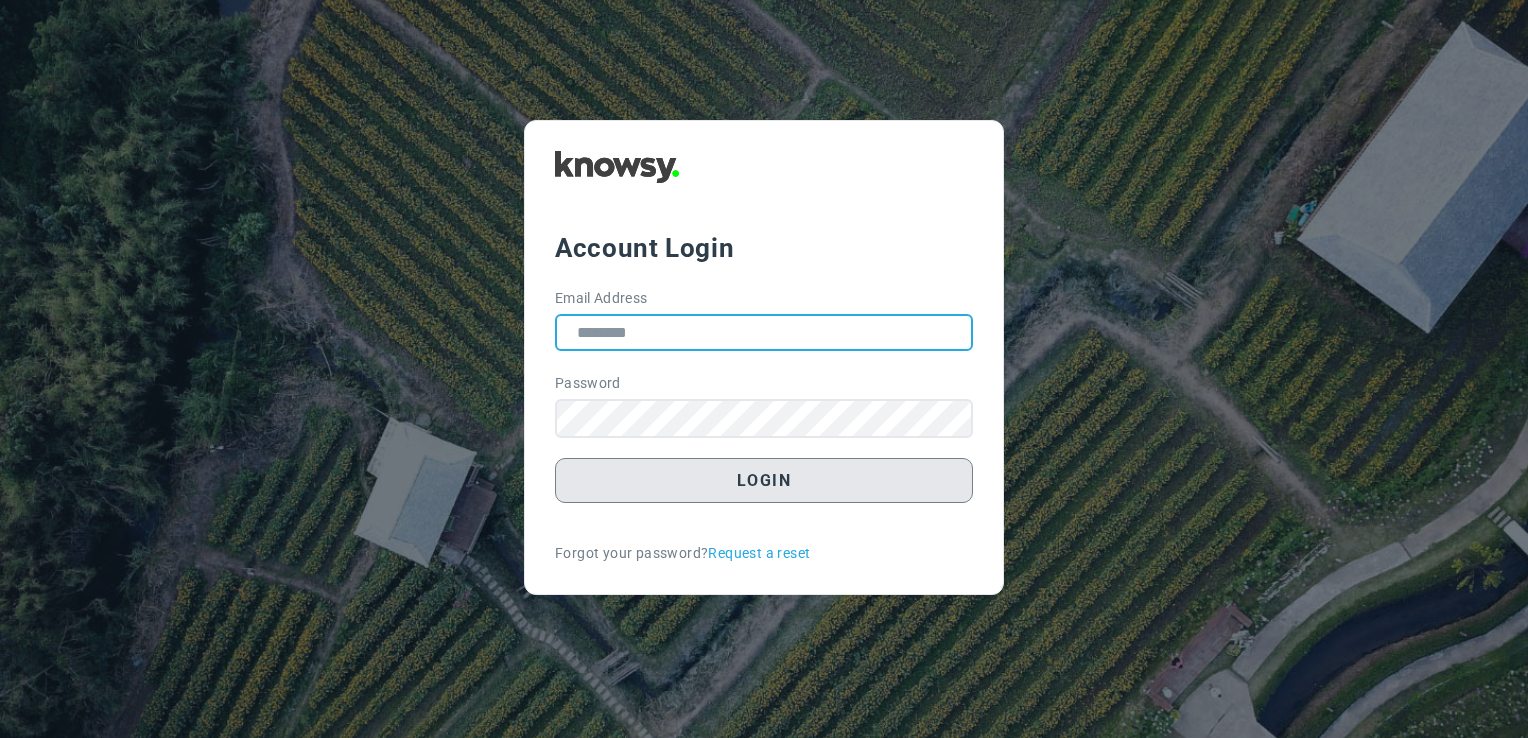 type on "**********" 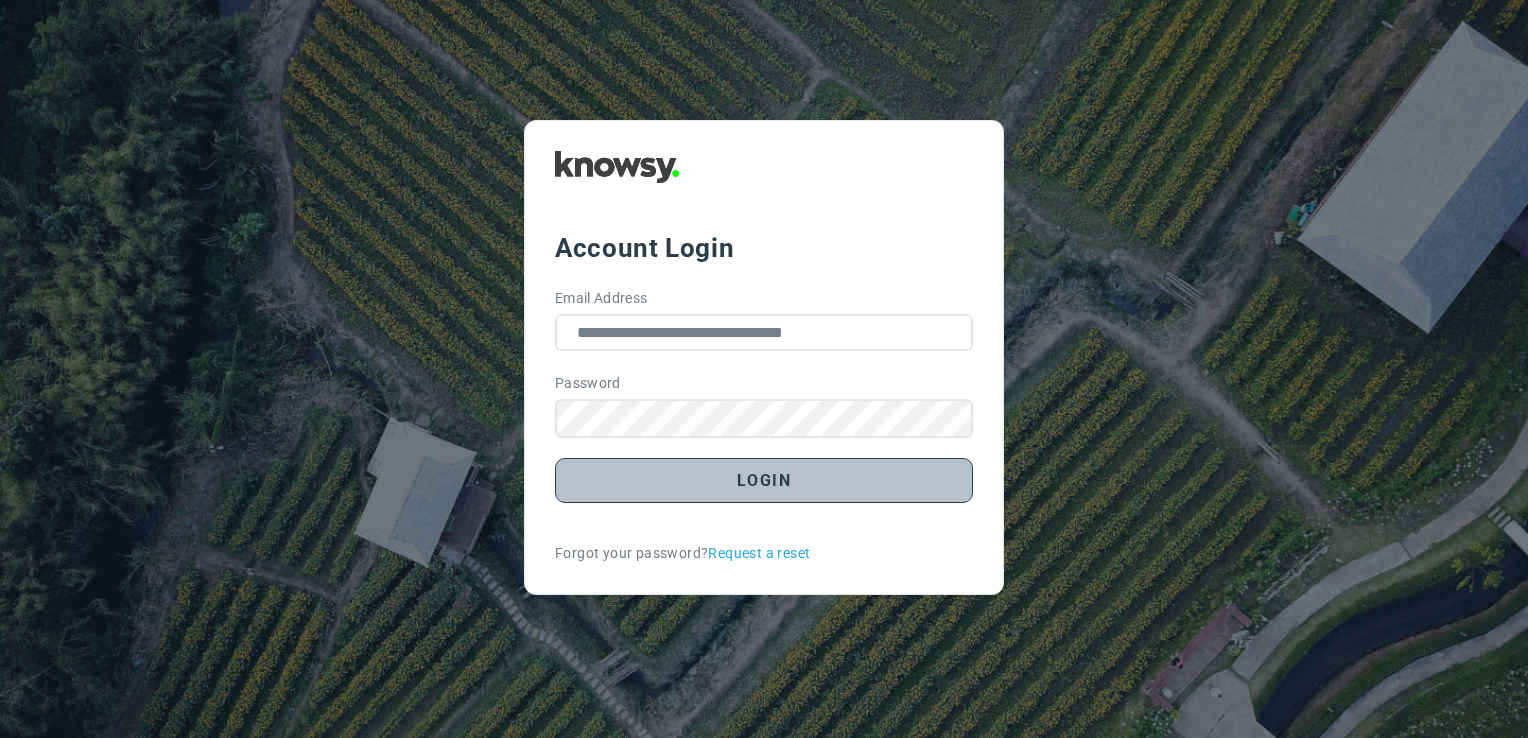 click on "Login" at bounding box center (764, 480) 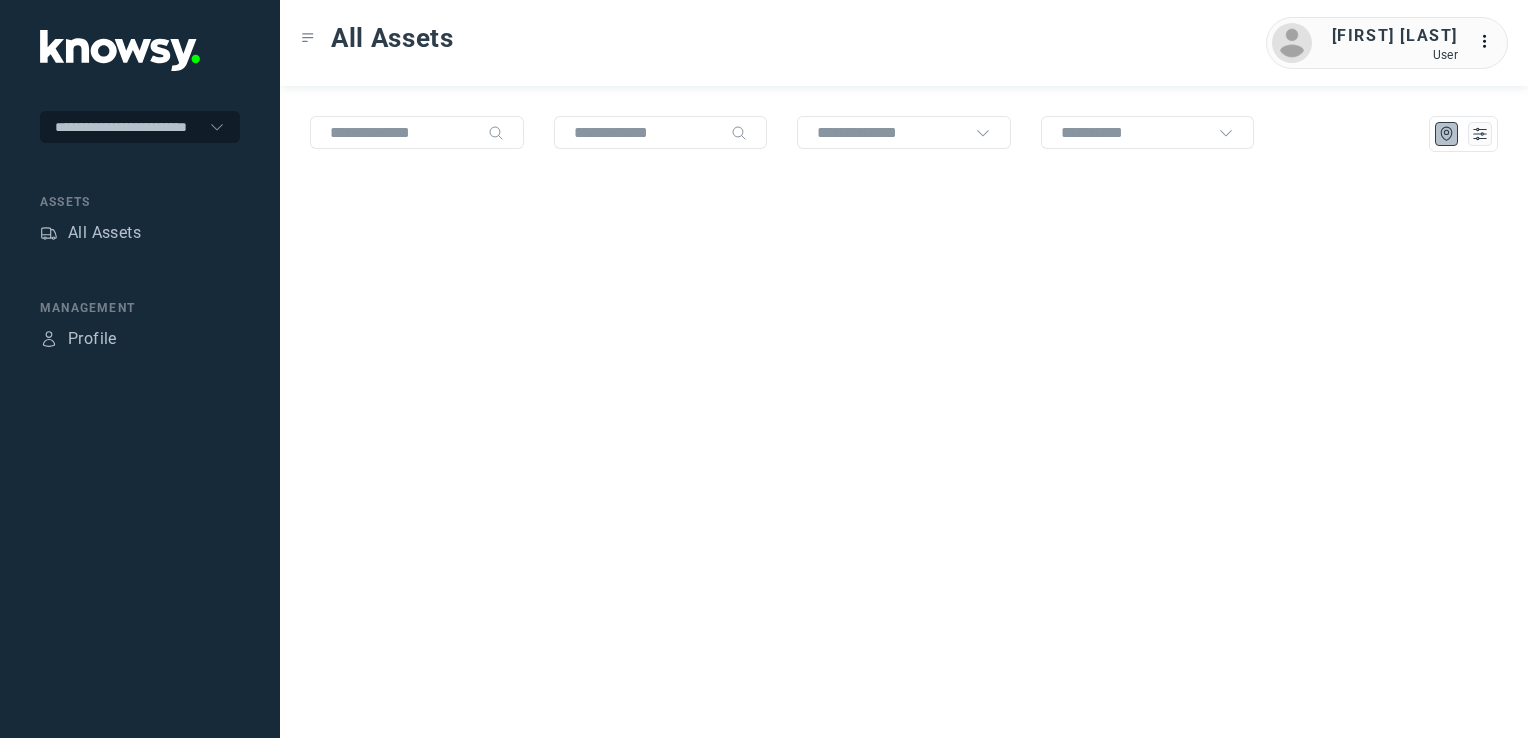 scroll, scrollTop: 0, scrollLeft: 0, axis: both 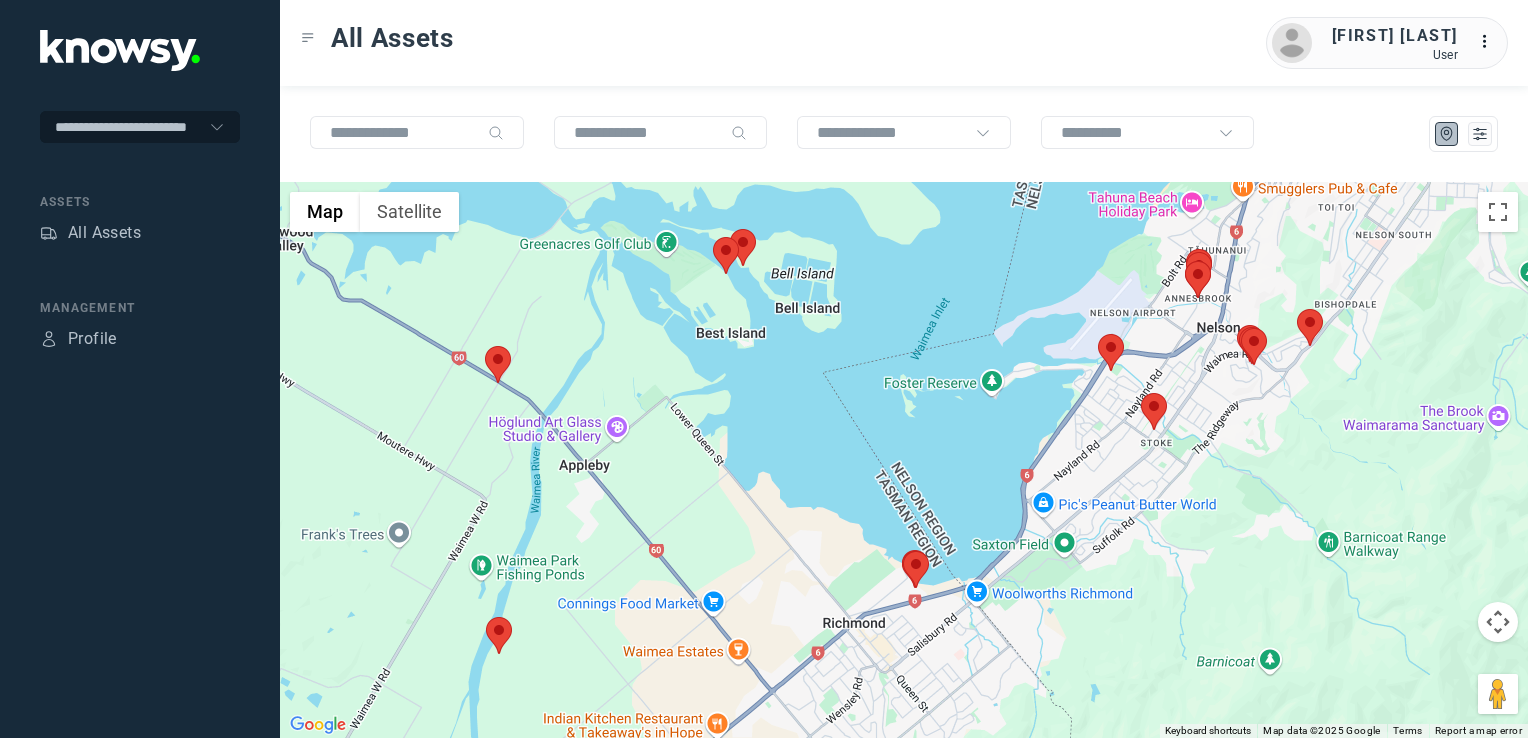 click 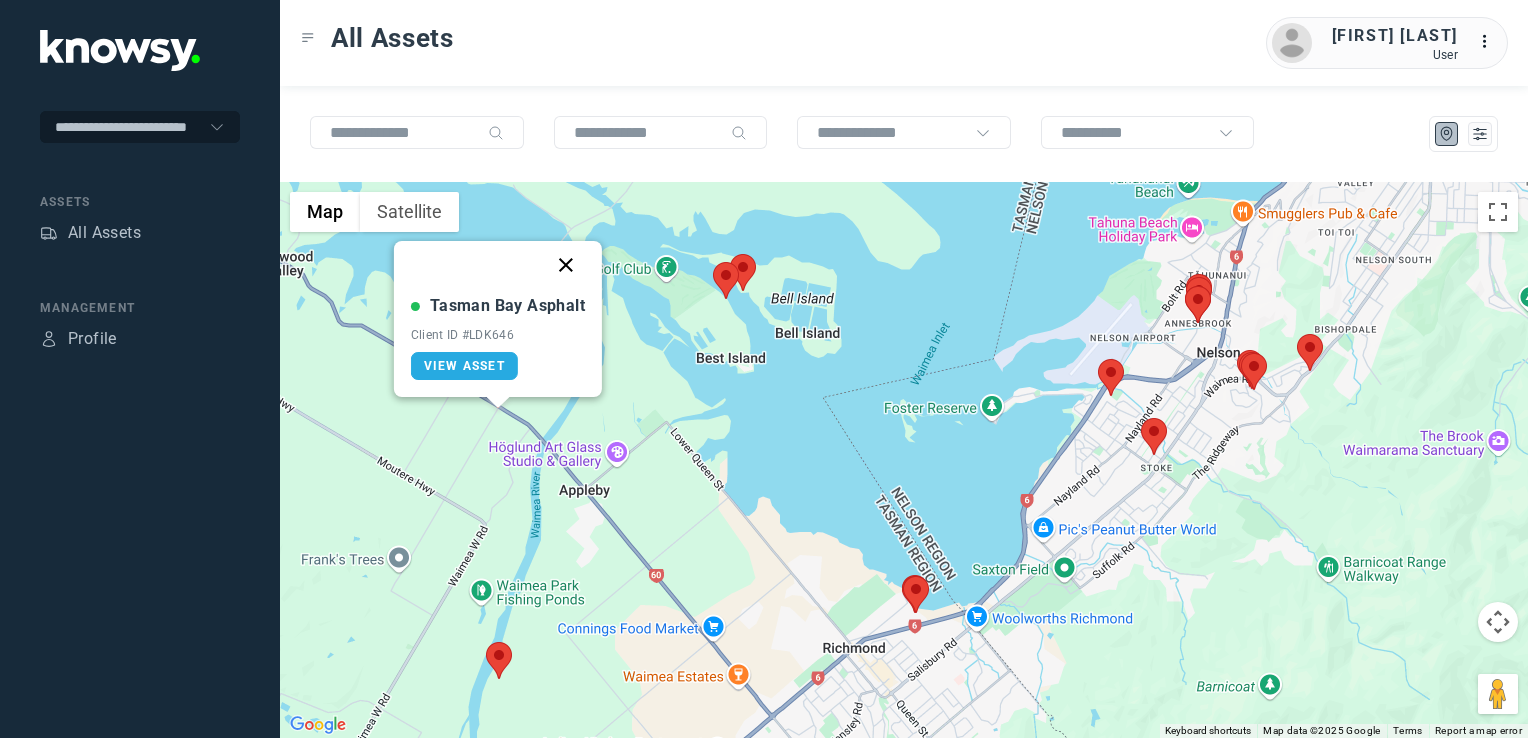 click 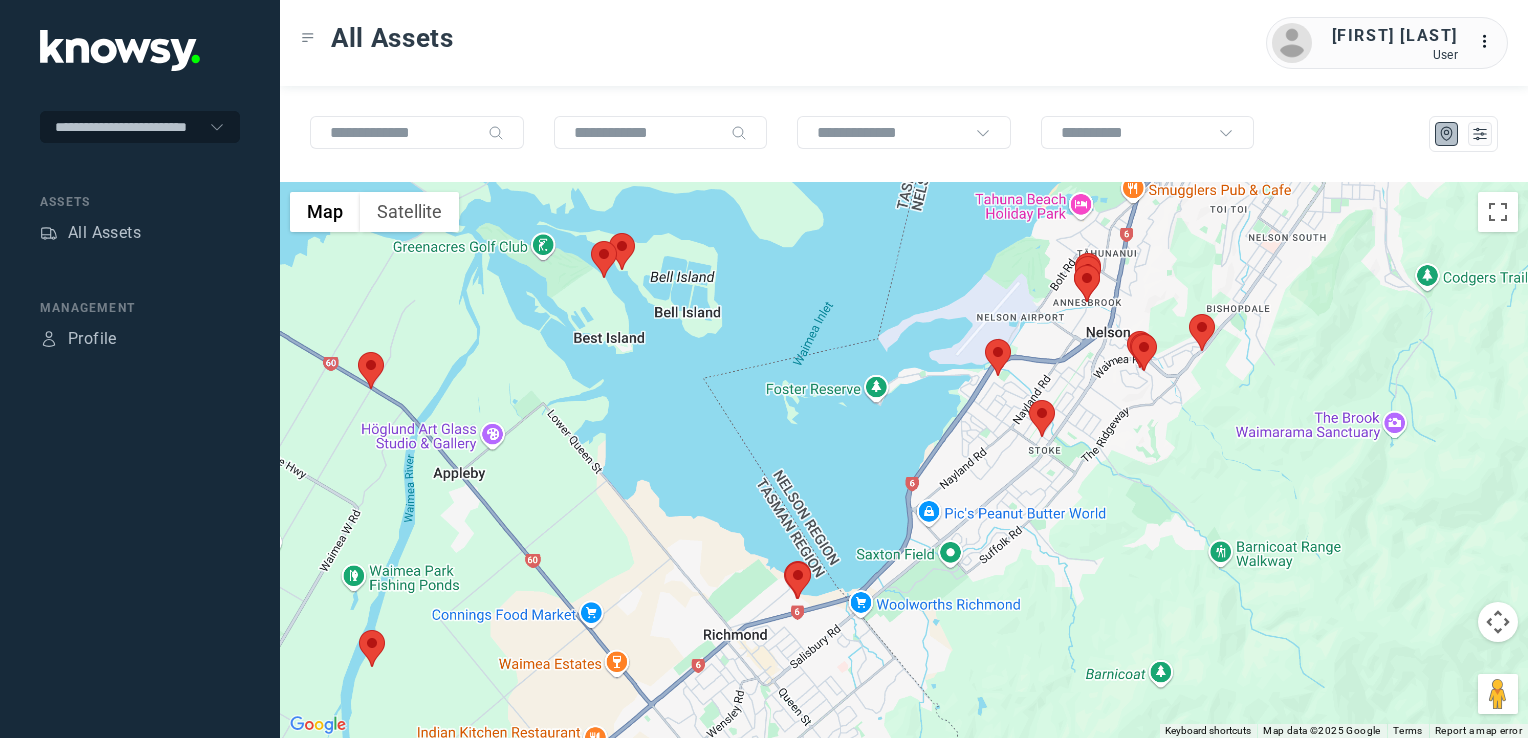 click on "To navigate, press the arrow keys." 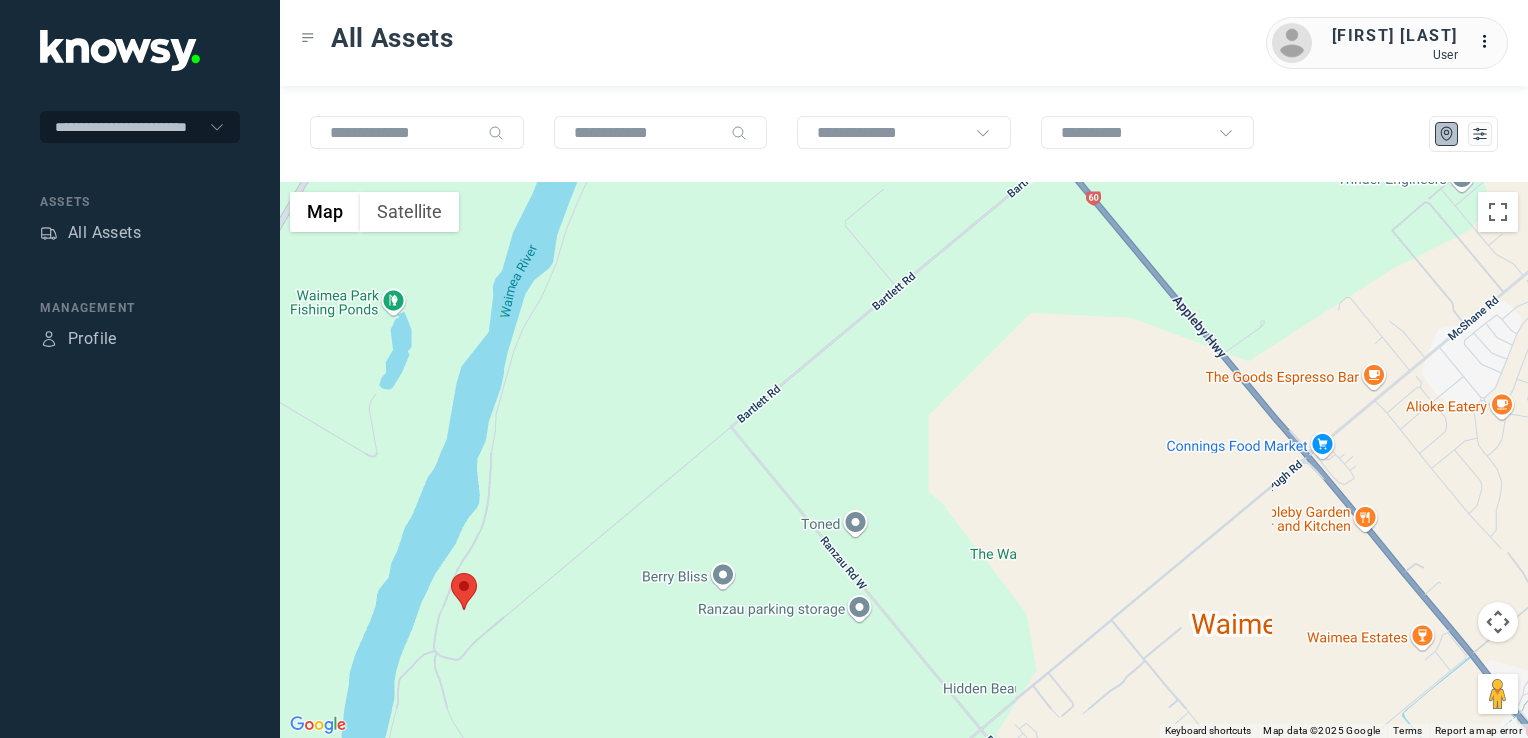 click 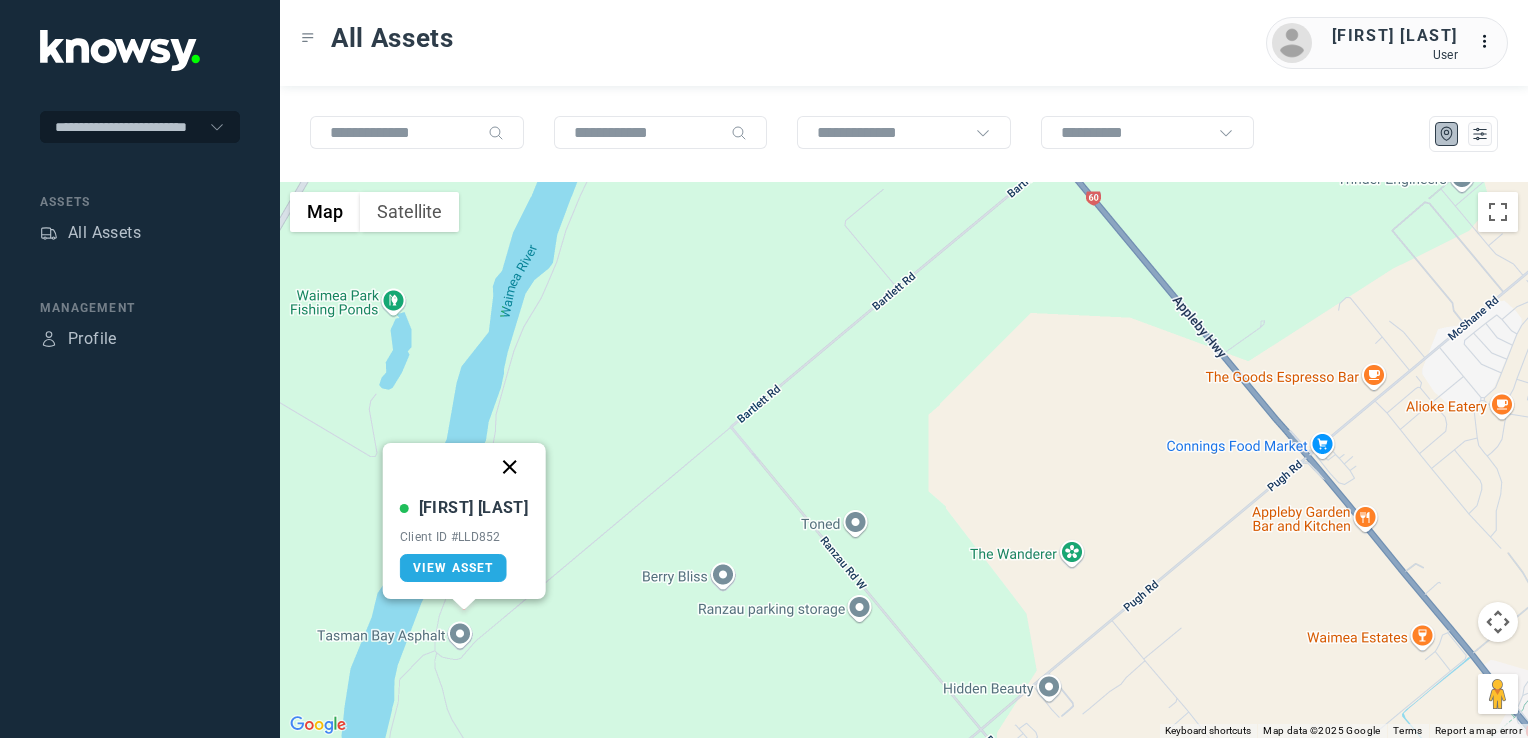 click 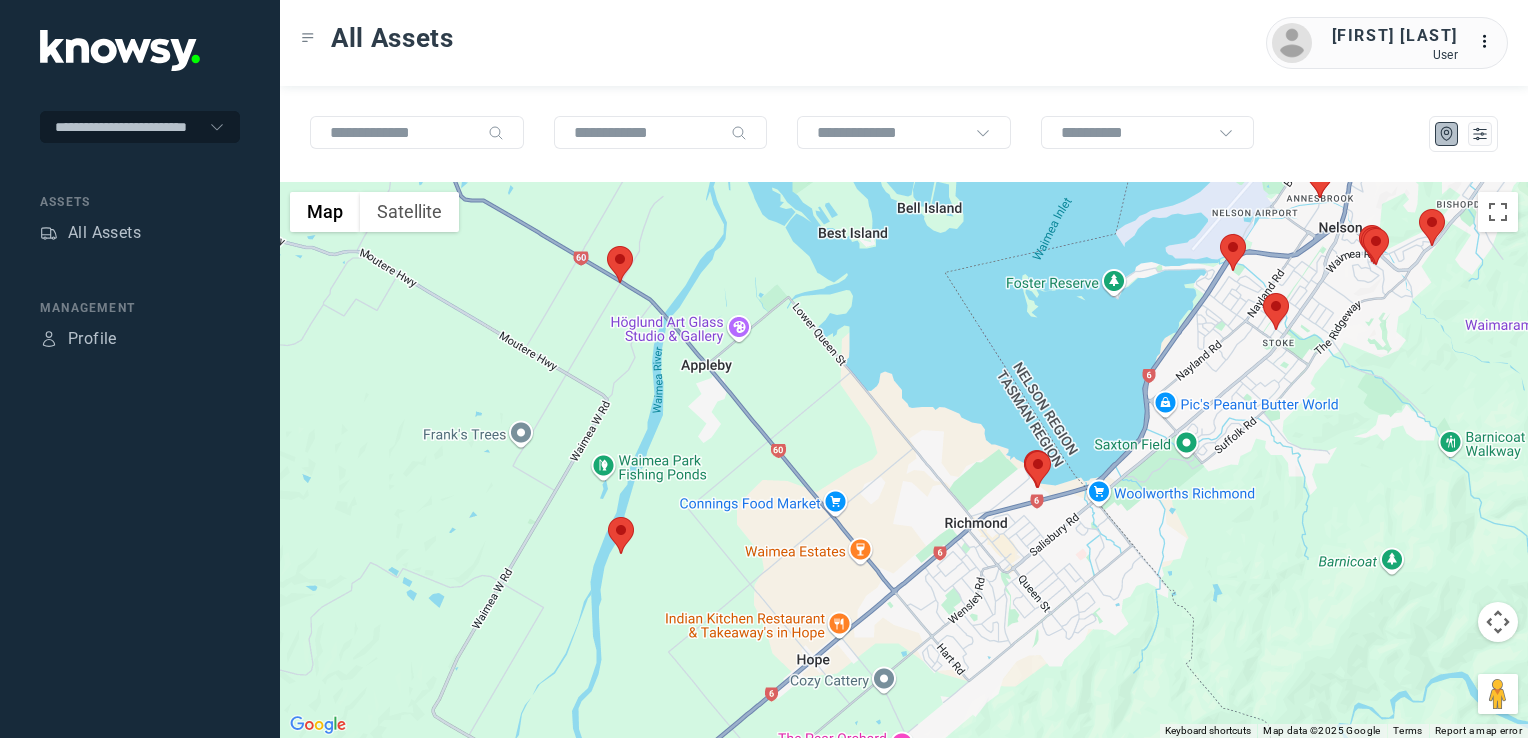 drag, startPoint x: 838, startPoint y: 548, endPoint x: 728, endPoint y: 554, distance: 110.16351 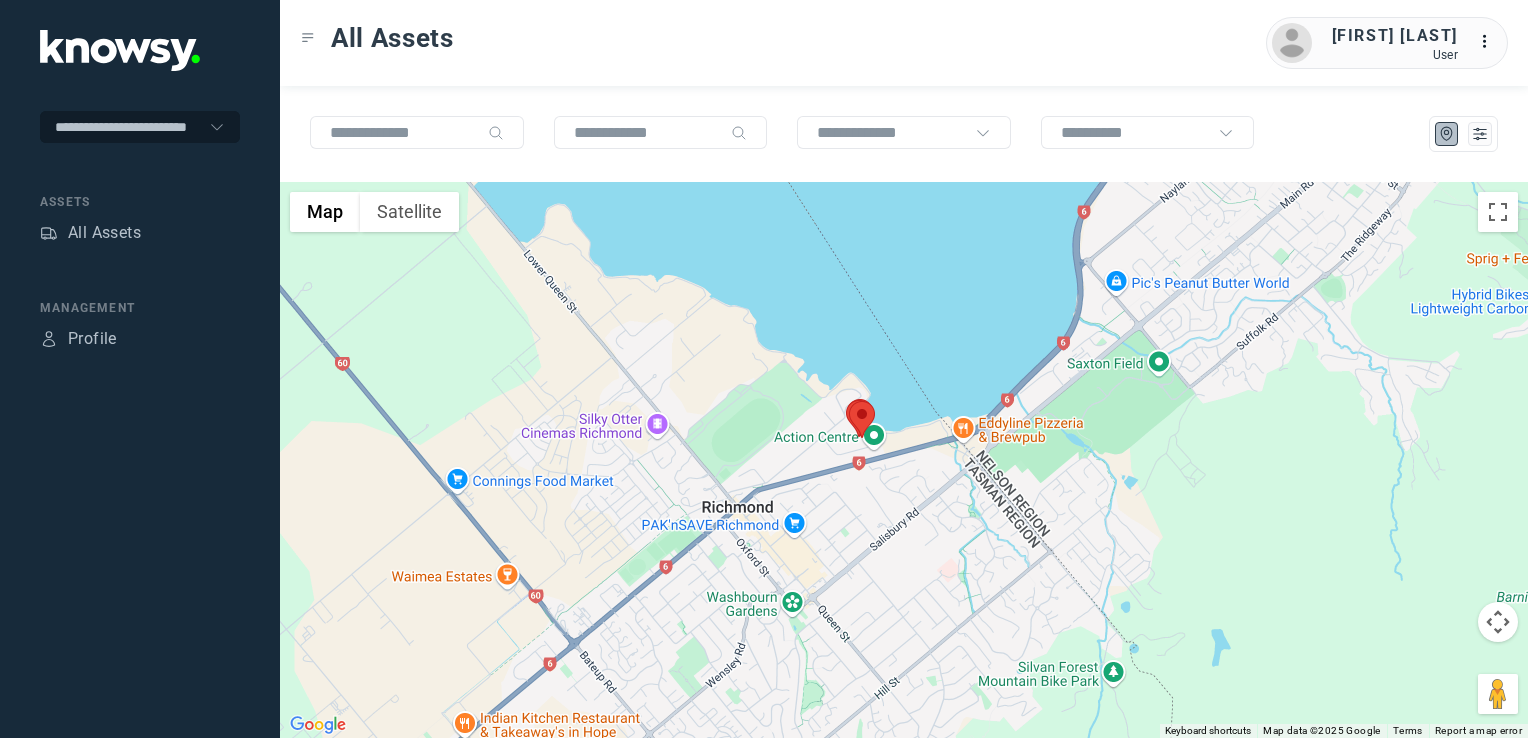 click 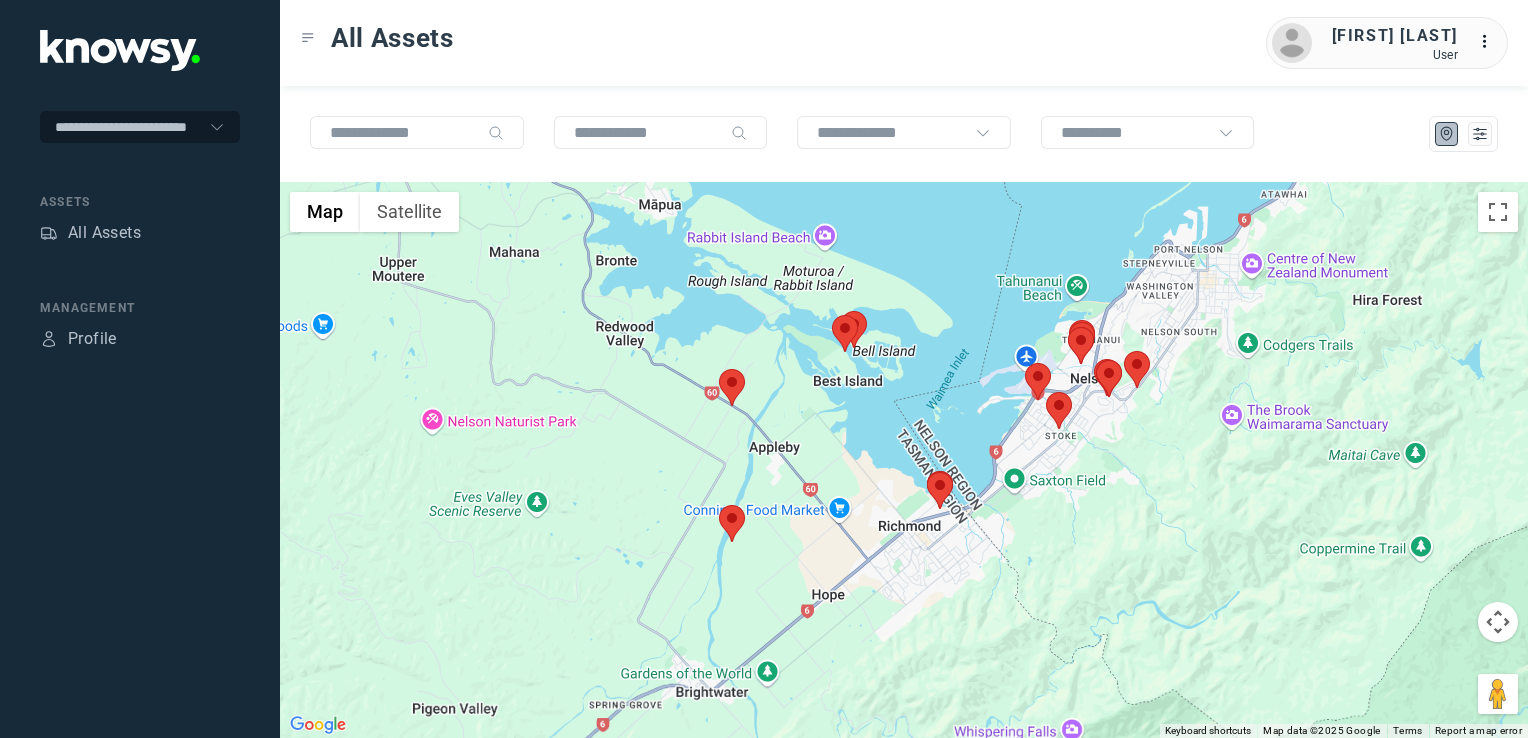 drag, startPoint x: 1099, startPoint y: 458, endPoint x: 1077, endPoint y: 483, distance: 33.30165 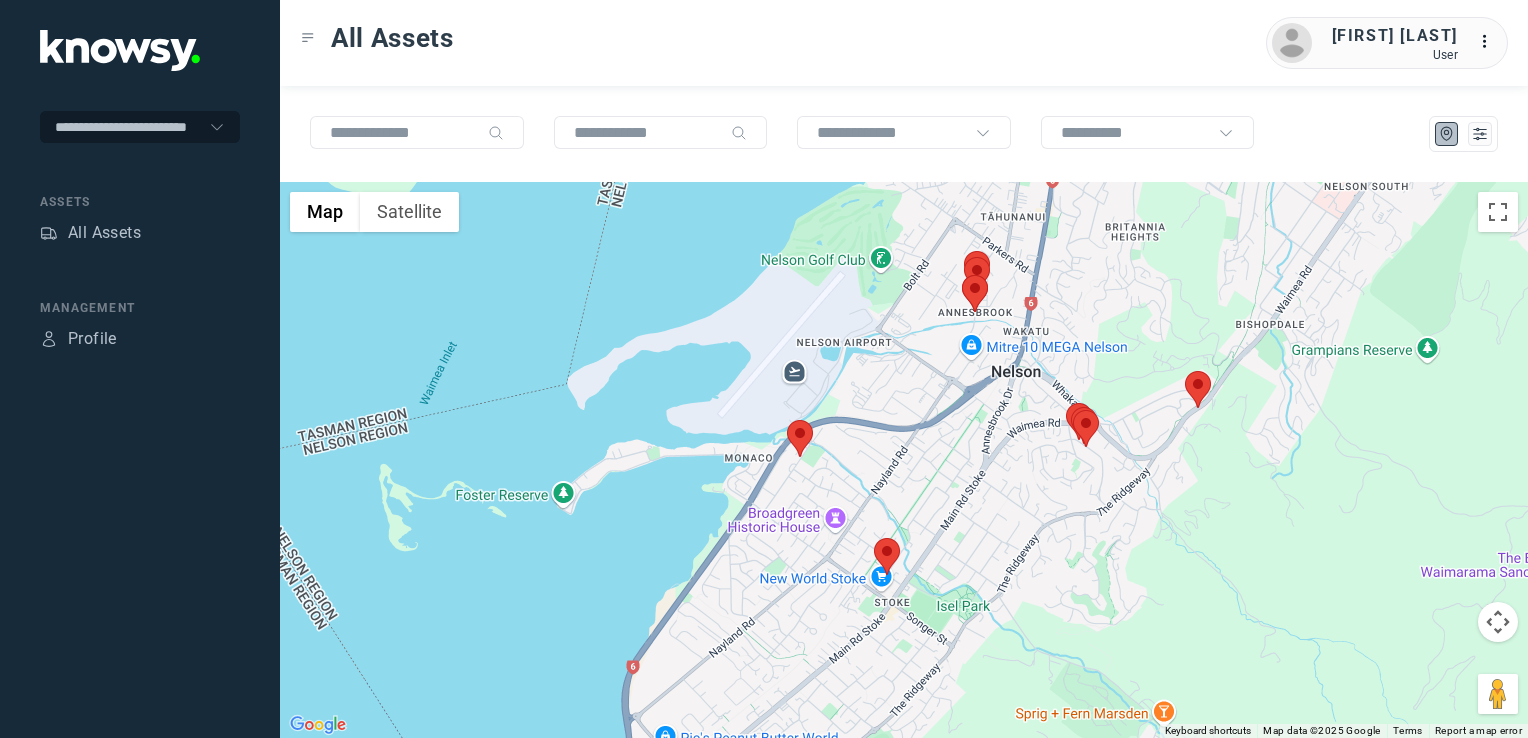 click 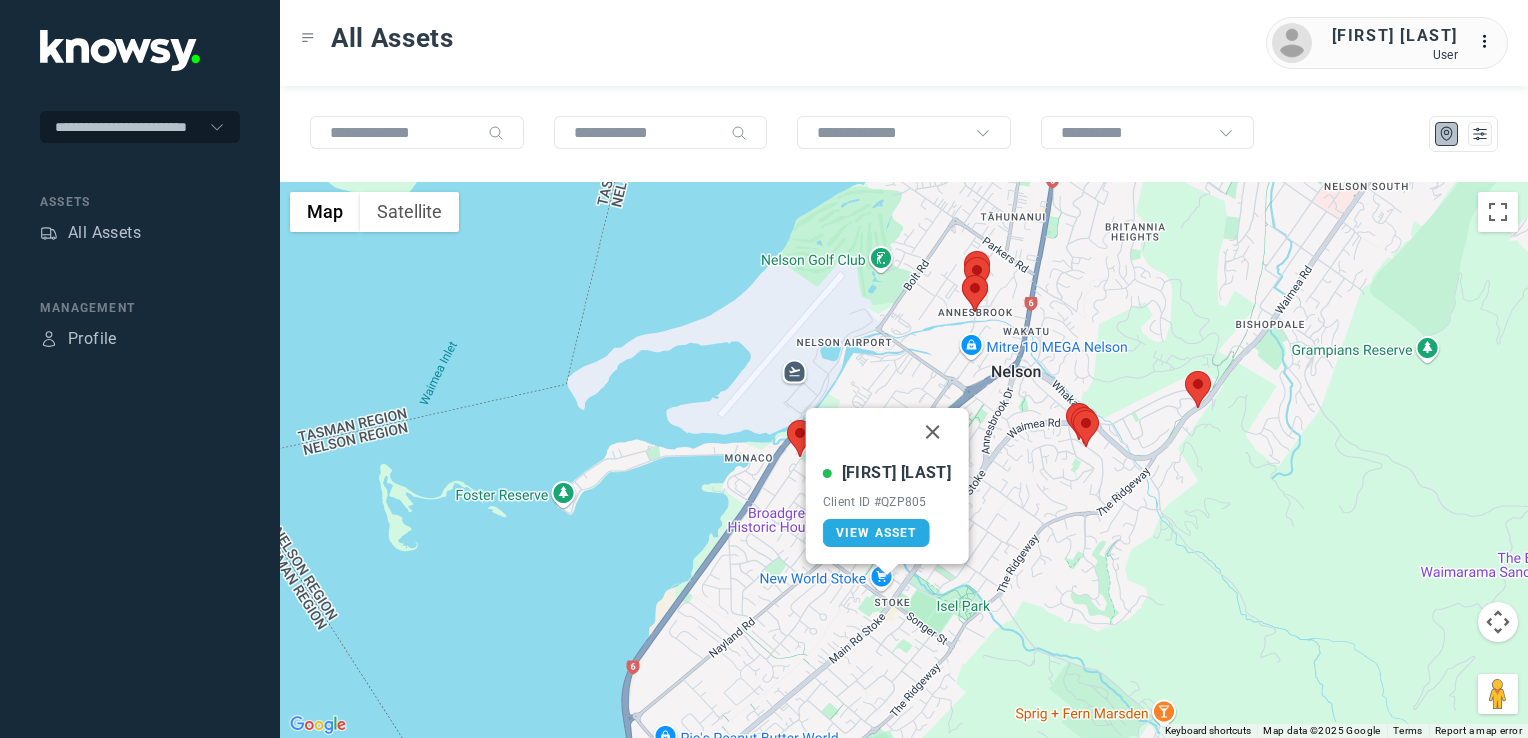 drag, startPoint x: 913, startPoint y: 416, endPoint x: 914, endPoint y: 426, distance: 10.049875 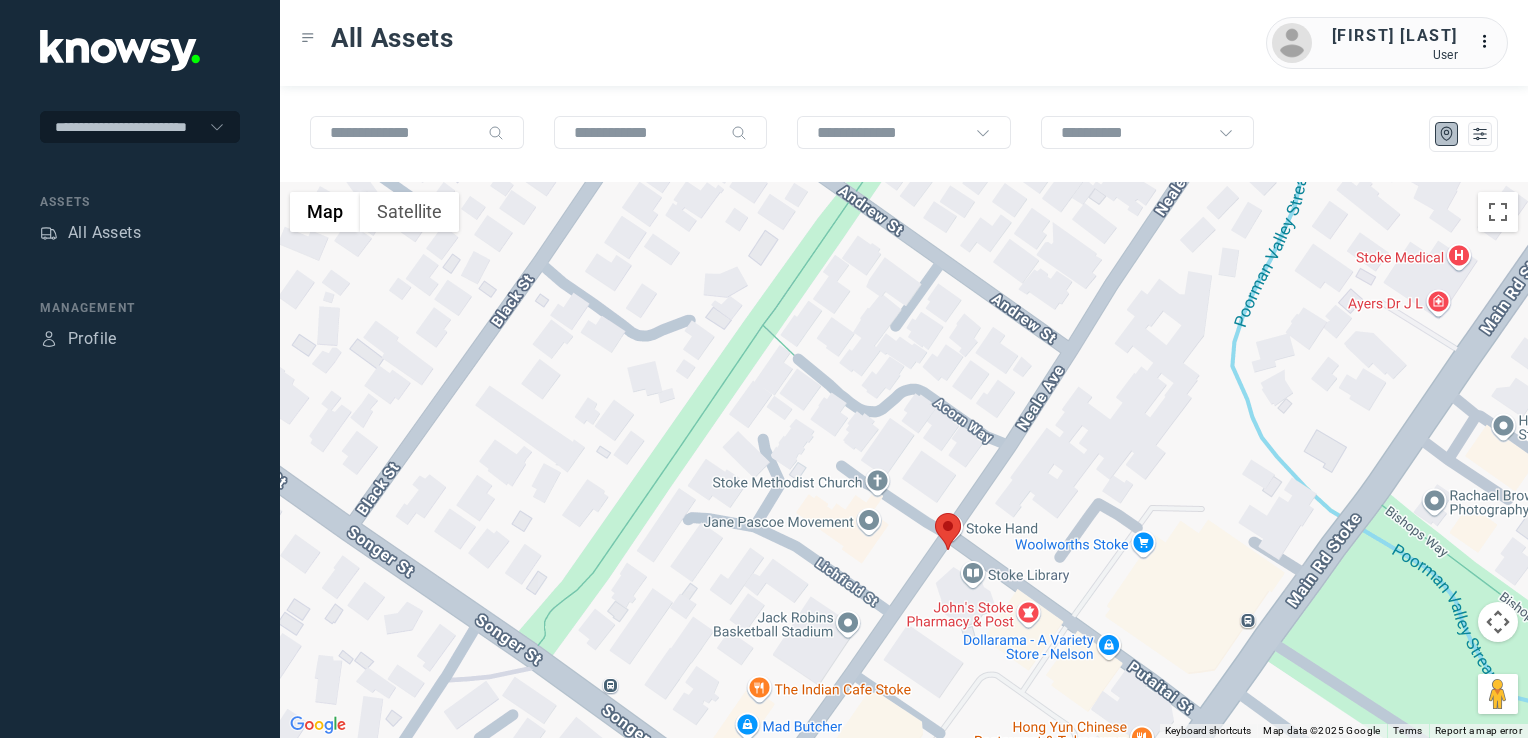 click 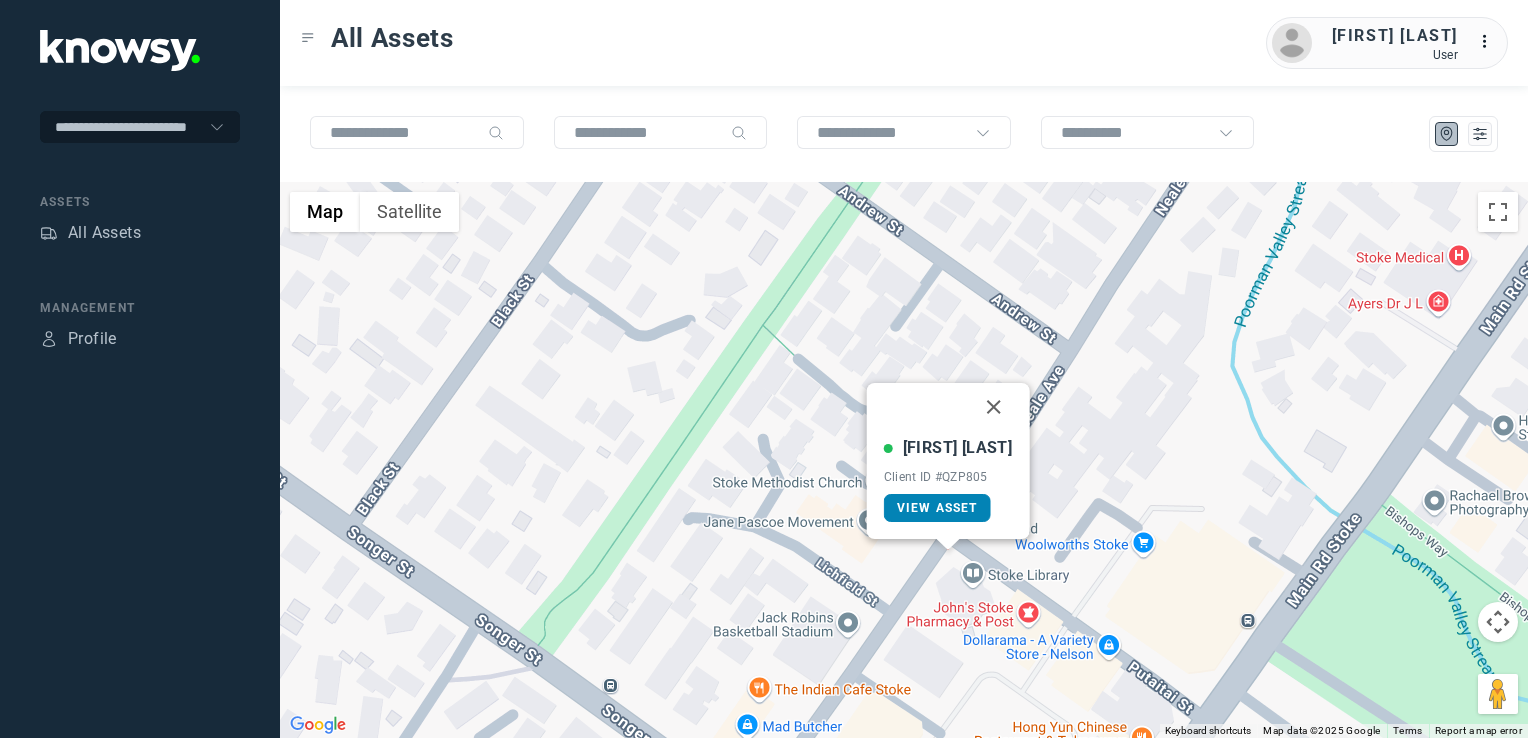 drag, startPoint x: 955, startPoint y: 506, endPoint x: 976, endPoint y: 518, distance: 24.186773 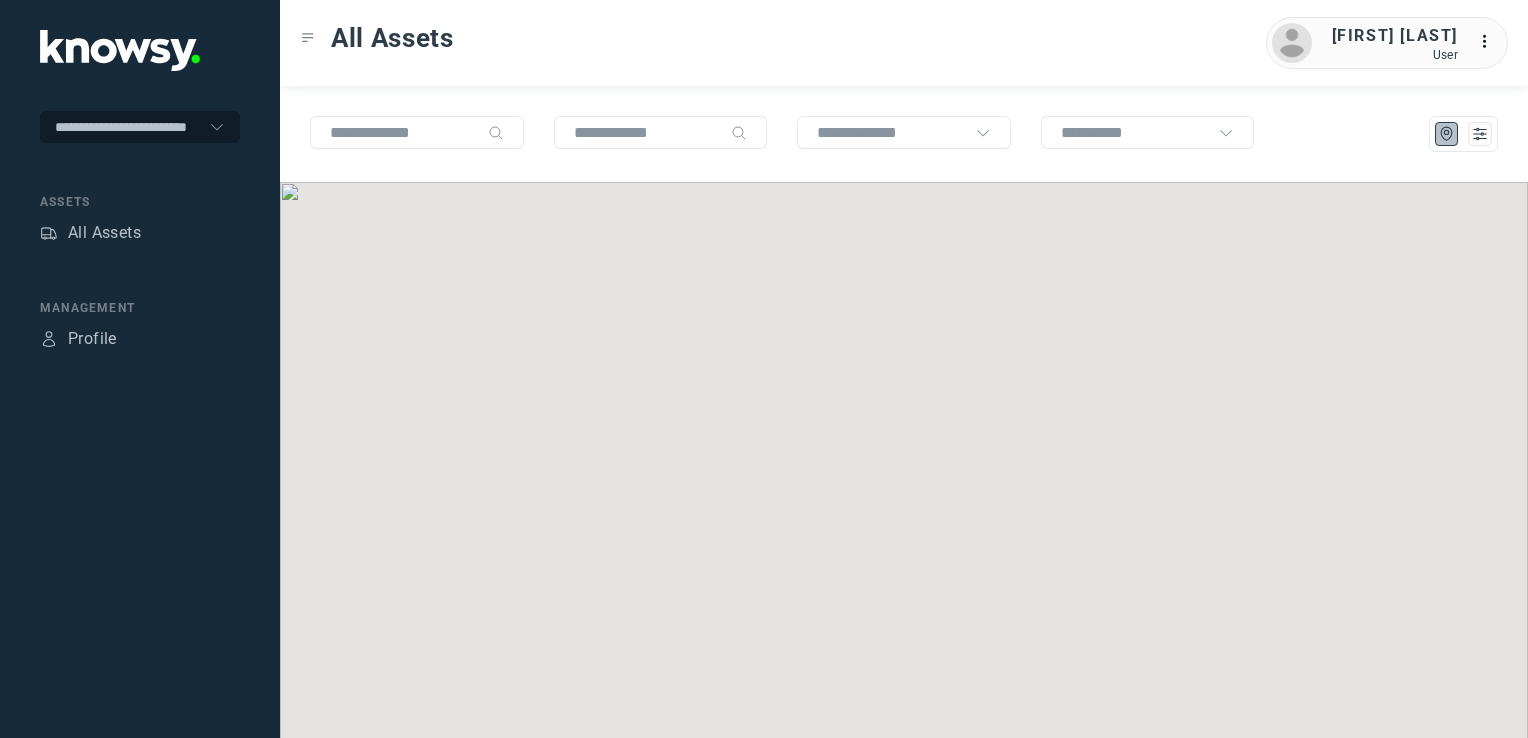 scroll, scrollTop: 0, scrollLeft: 0, axis: both 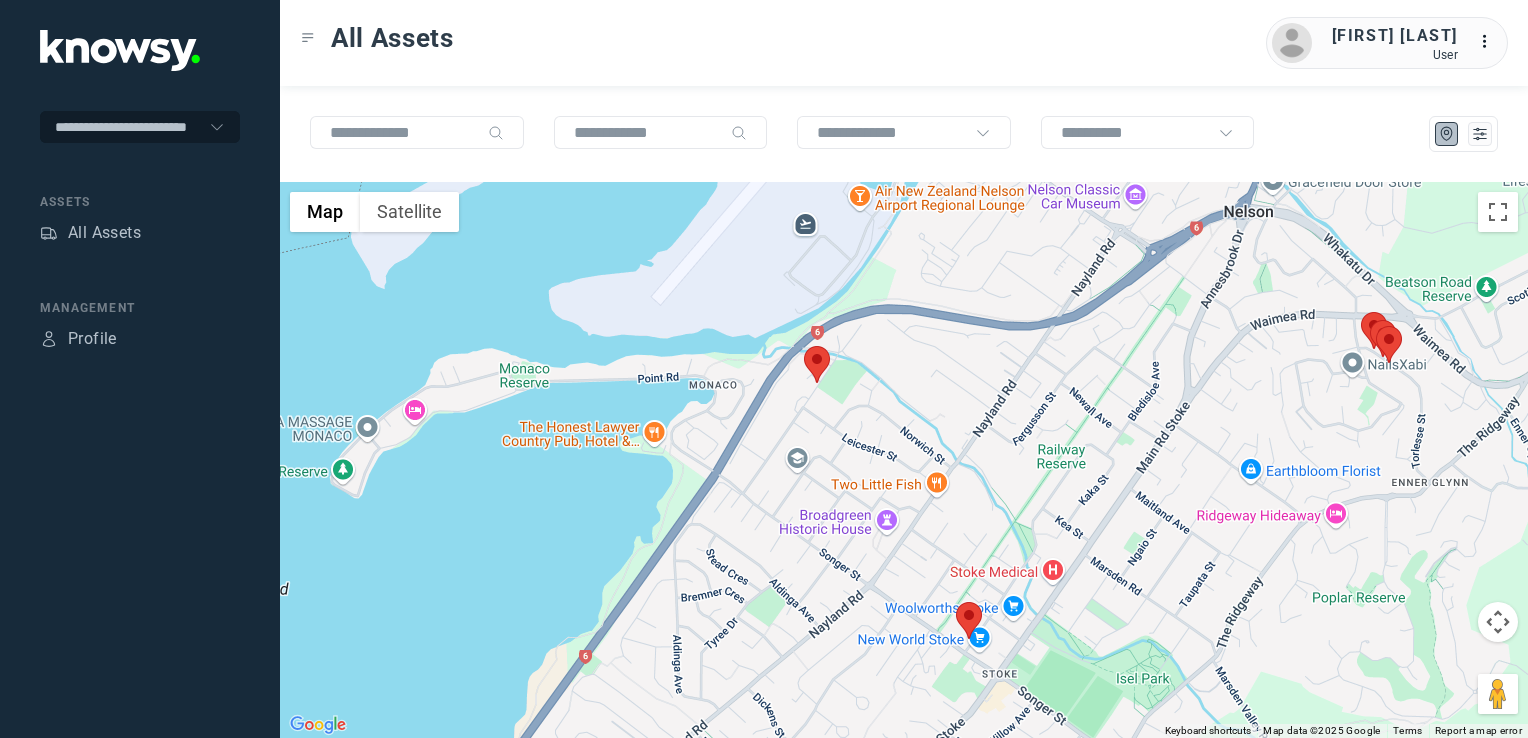 click 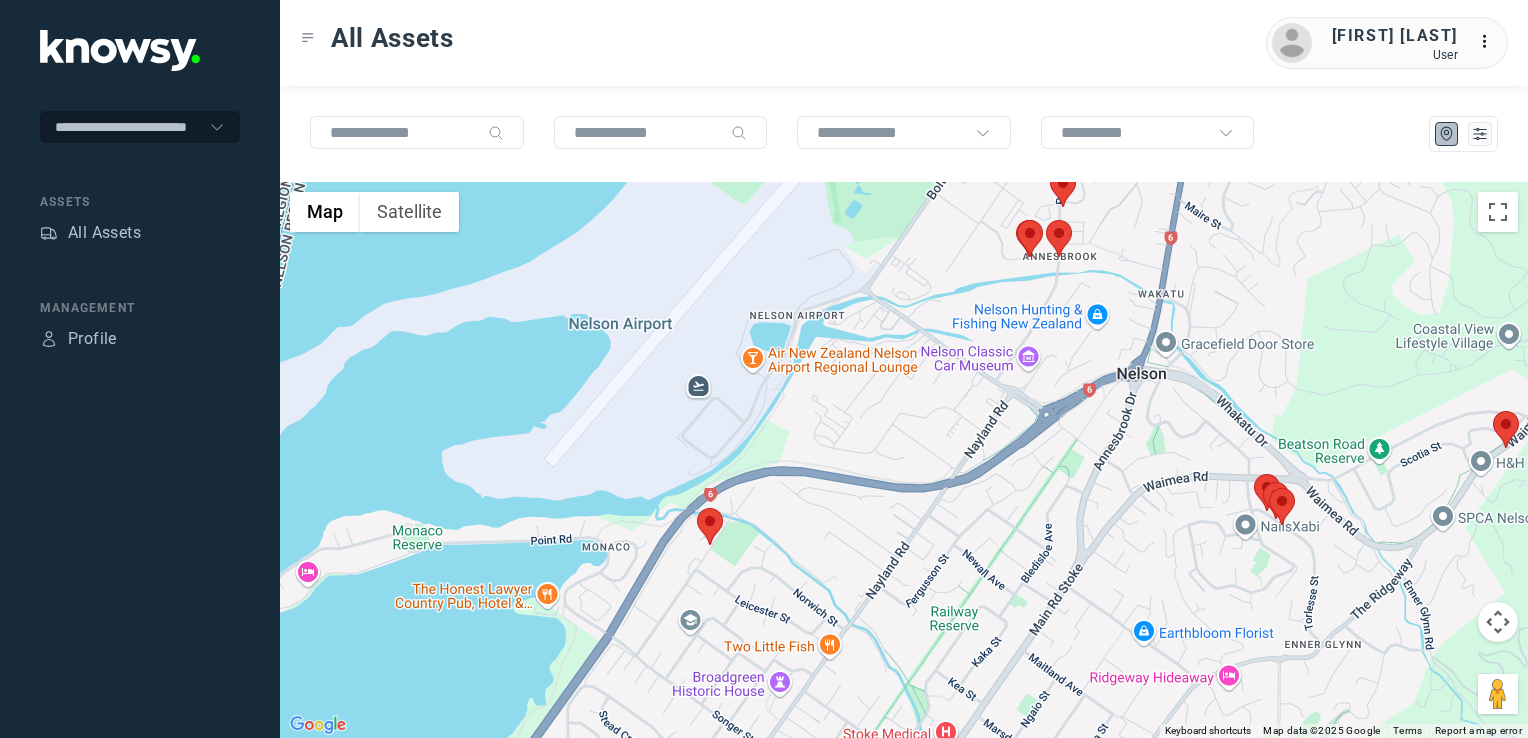 click 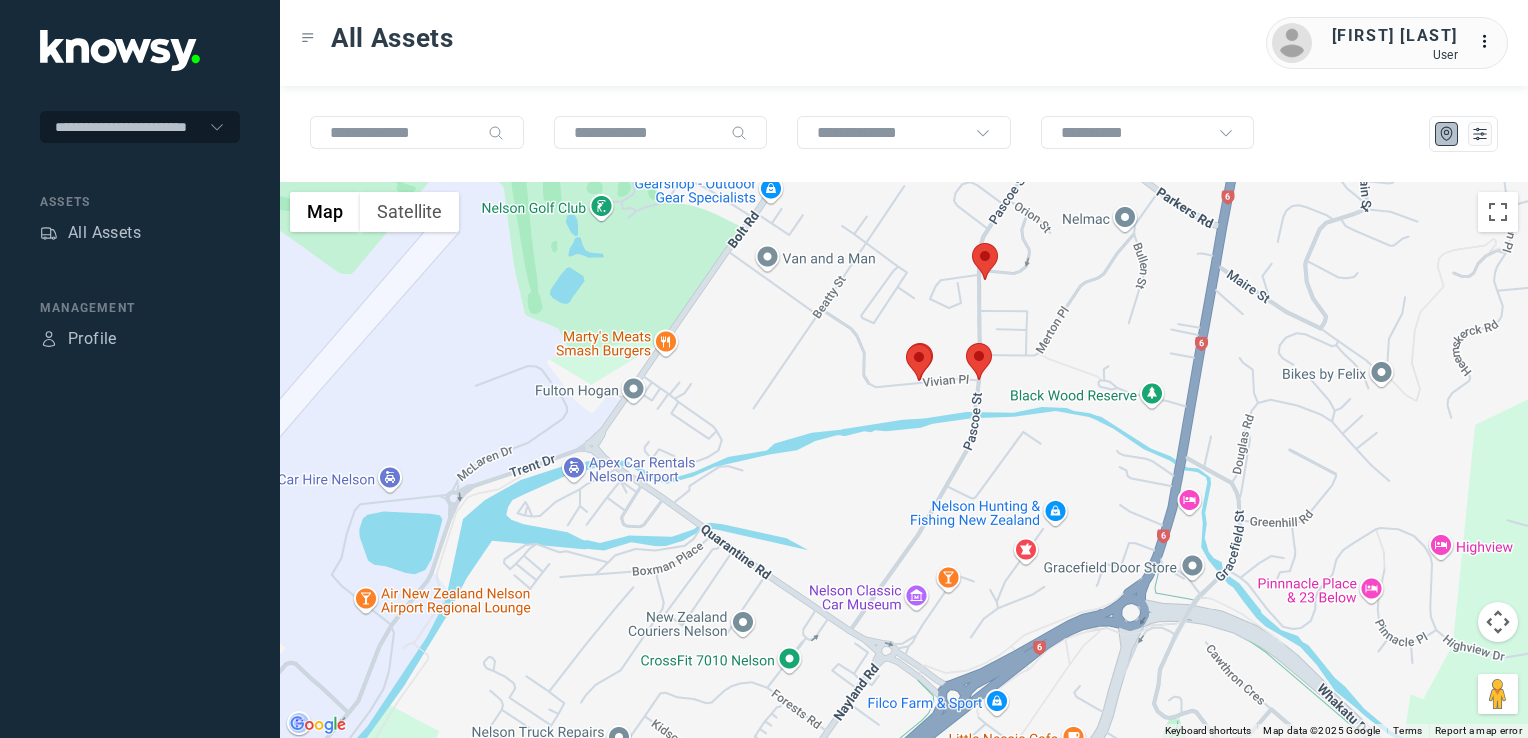 click 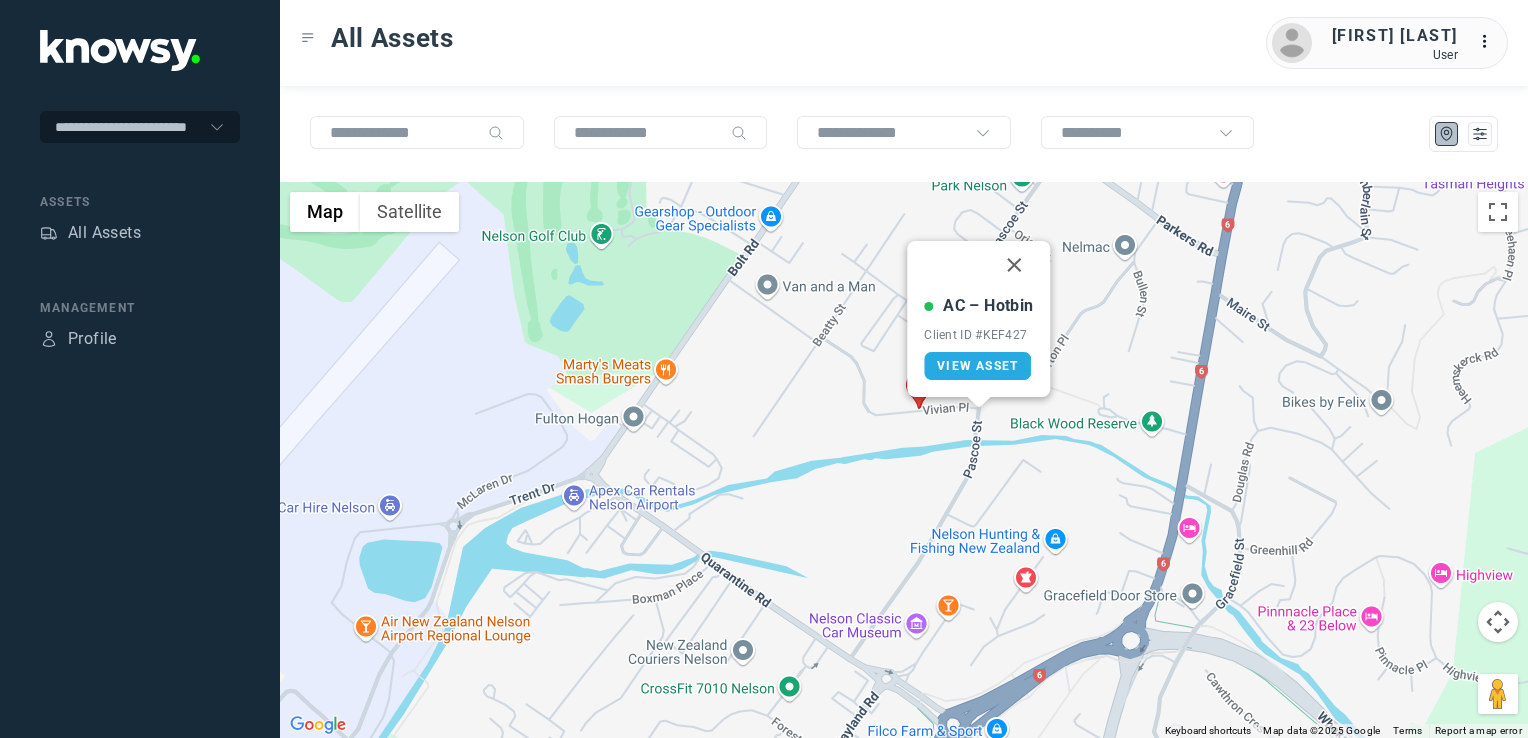 drag, startPoint x: 1016, startPoint y: 258, endPoint x: 1006, endPoint y: 266, distance: 12.806249 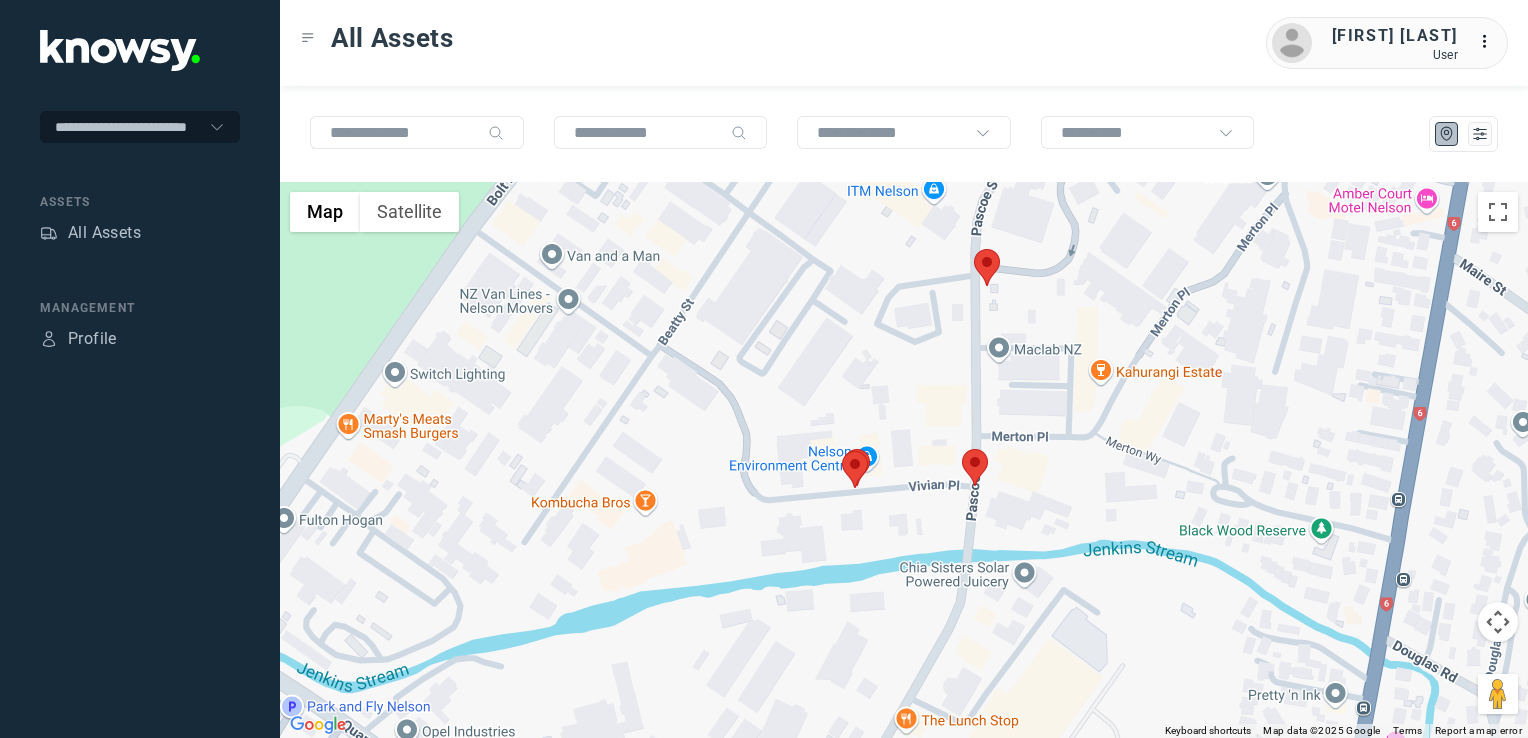 click 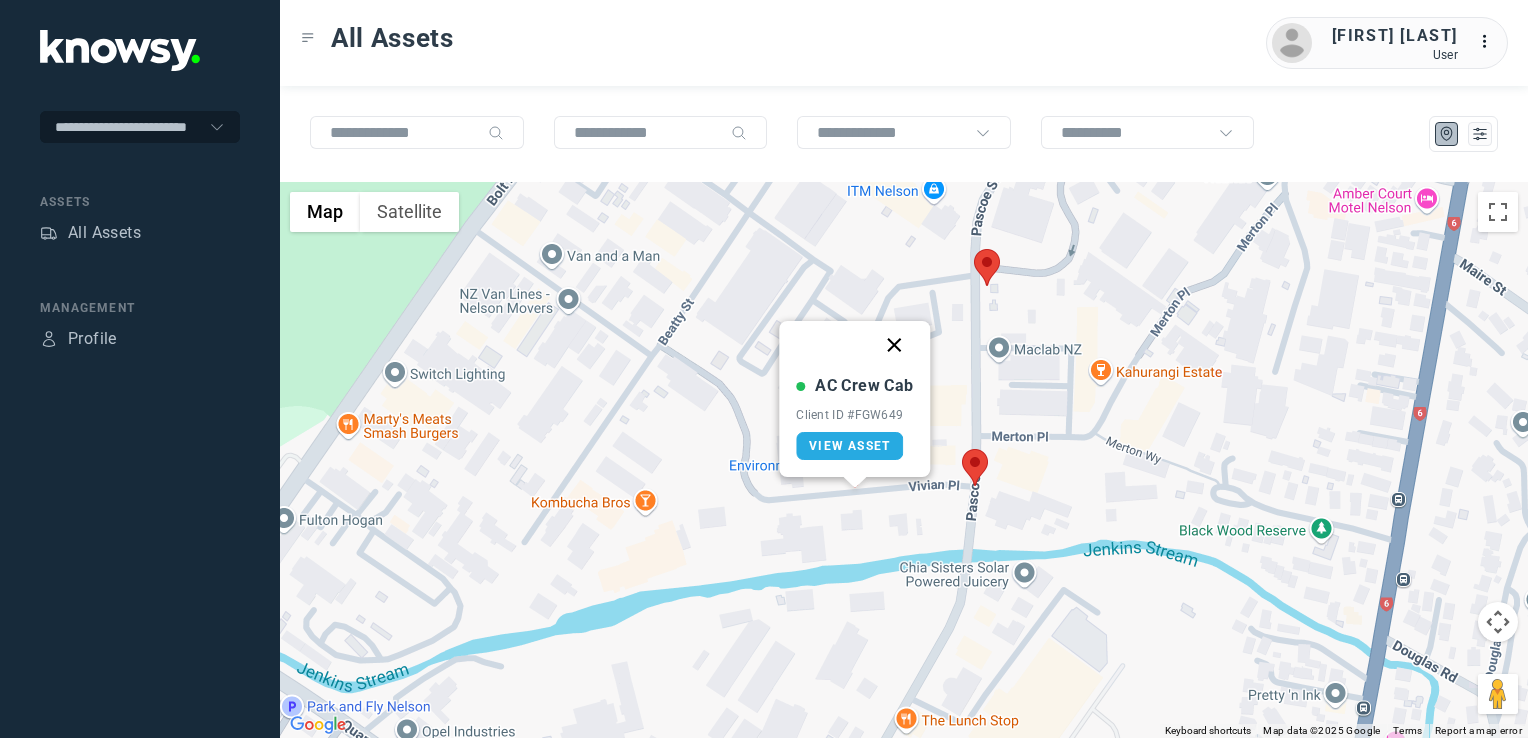 click 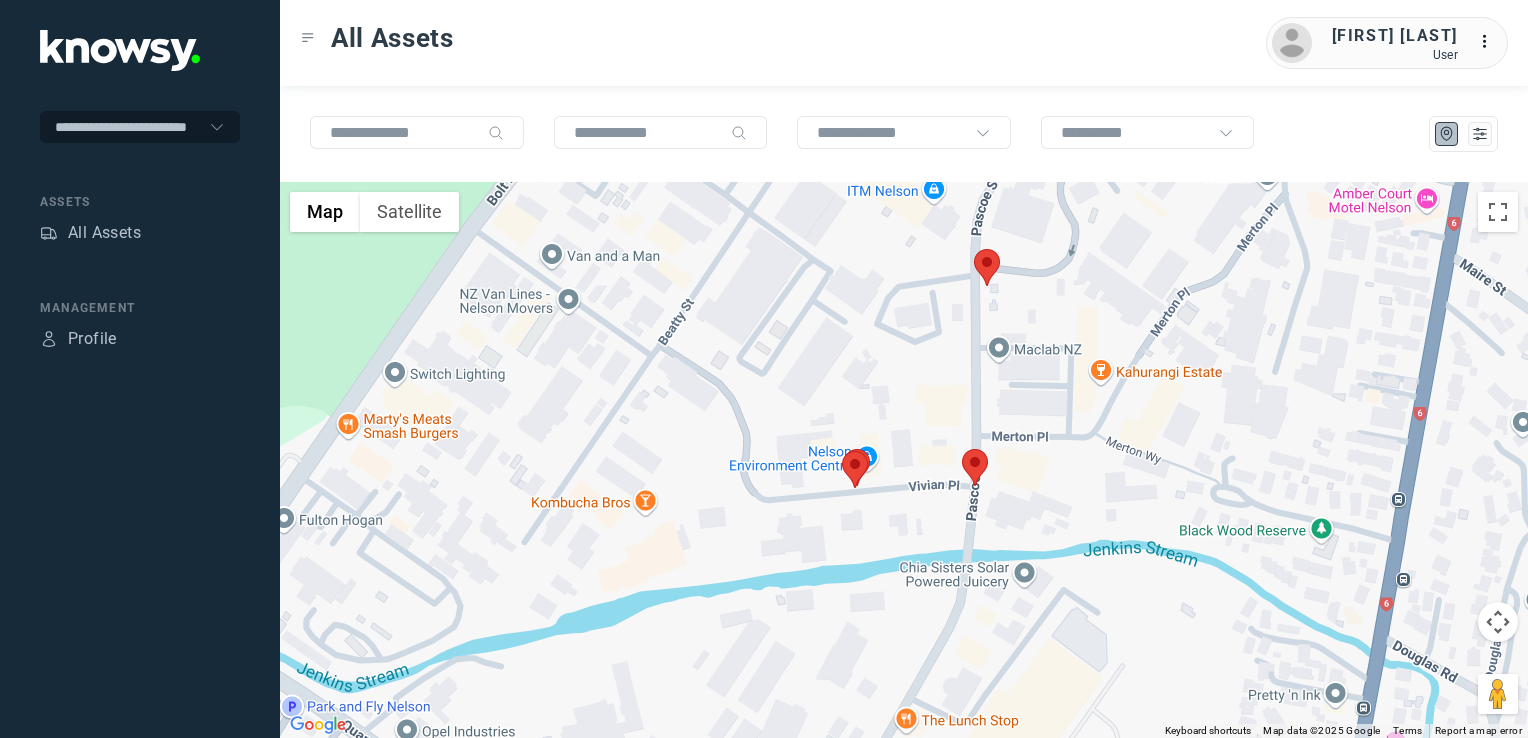 click 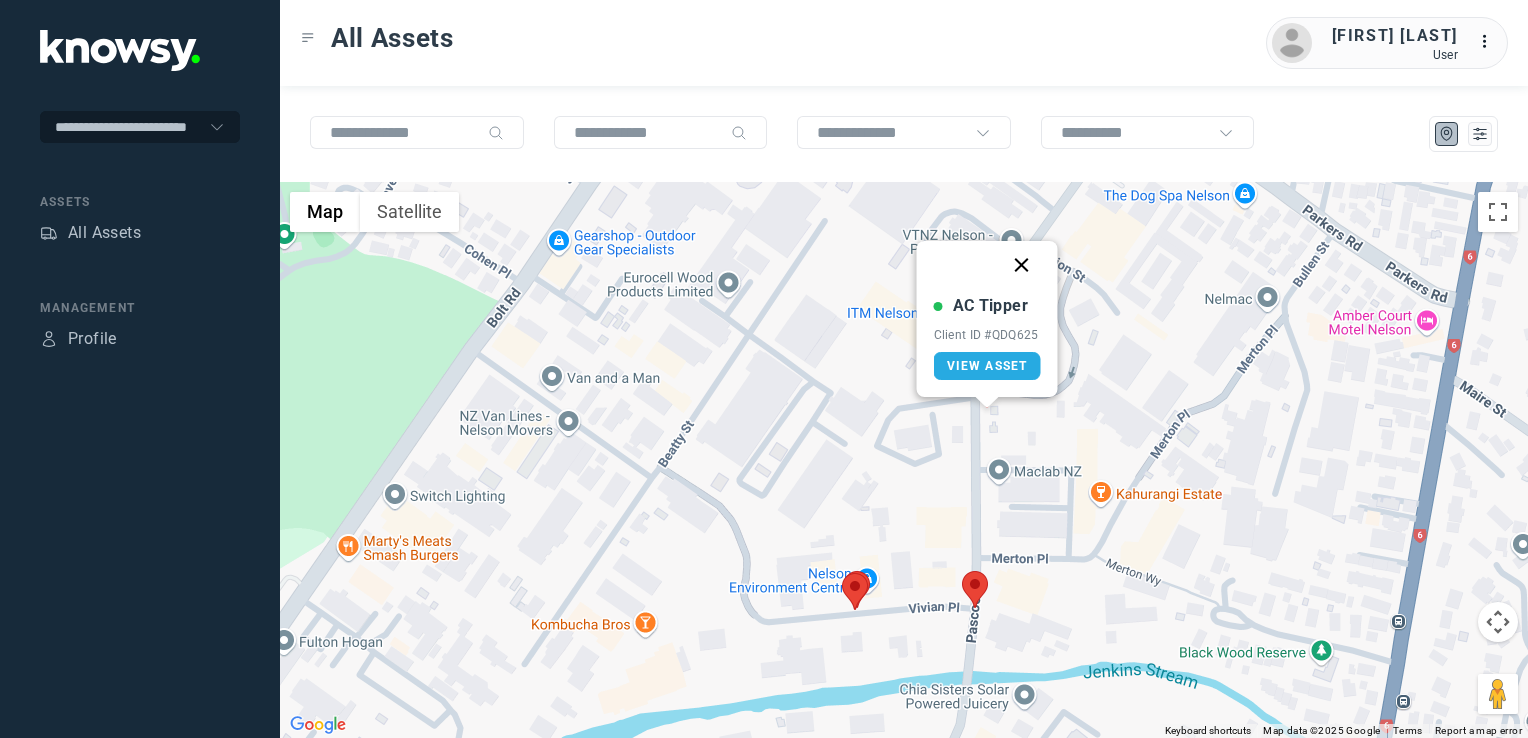 click 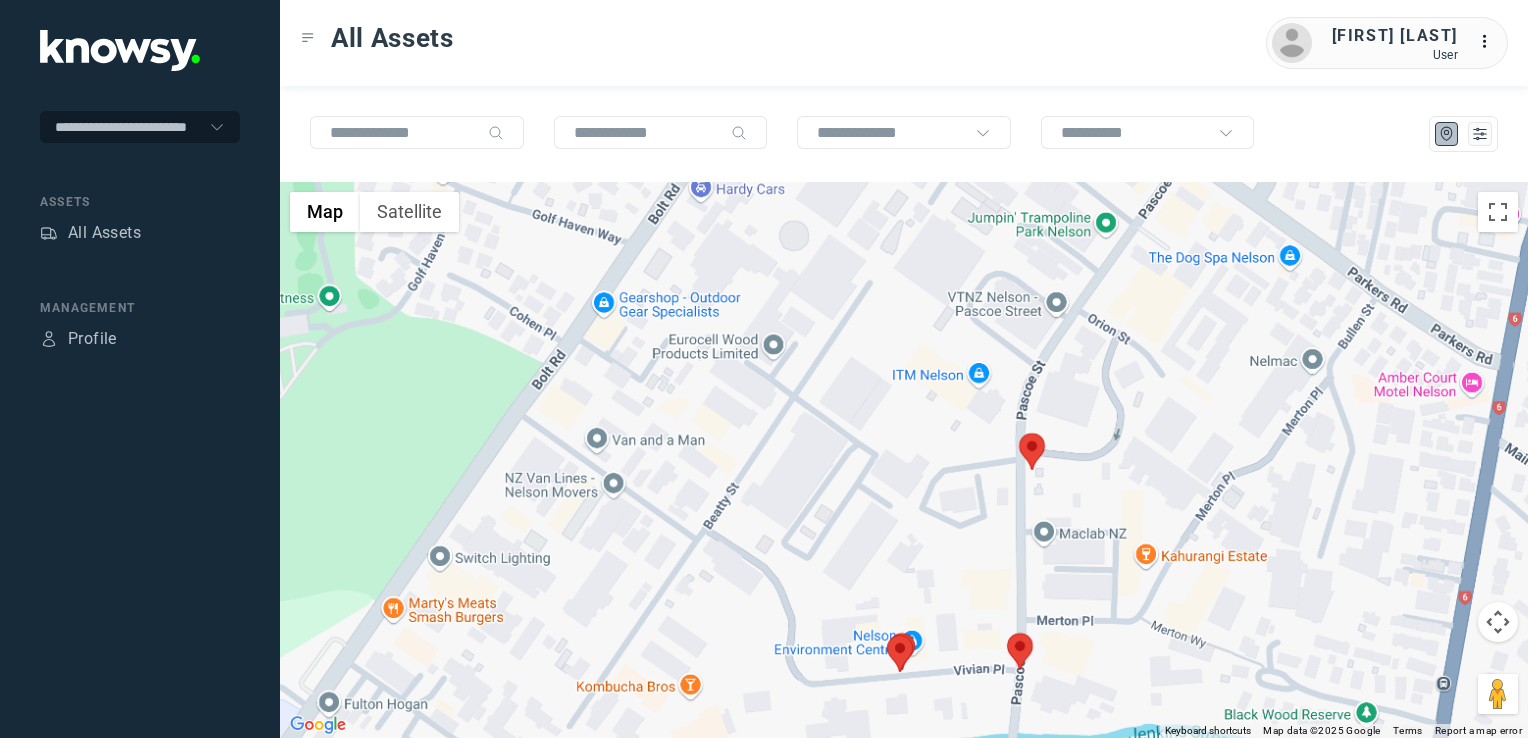 drag, startPoint x: 1120, startPoint y: 544, endPoint x: 1123, endPoint y: 500, distance: 44.102154 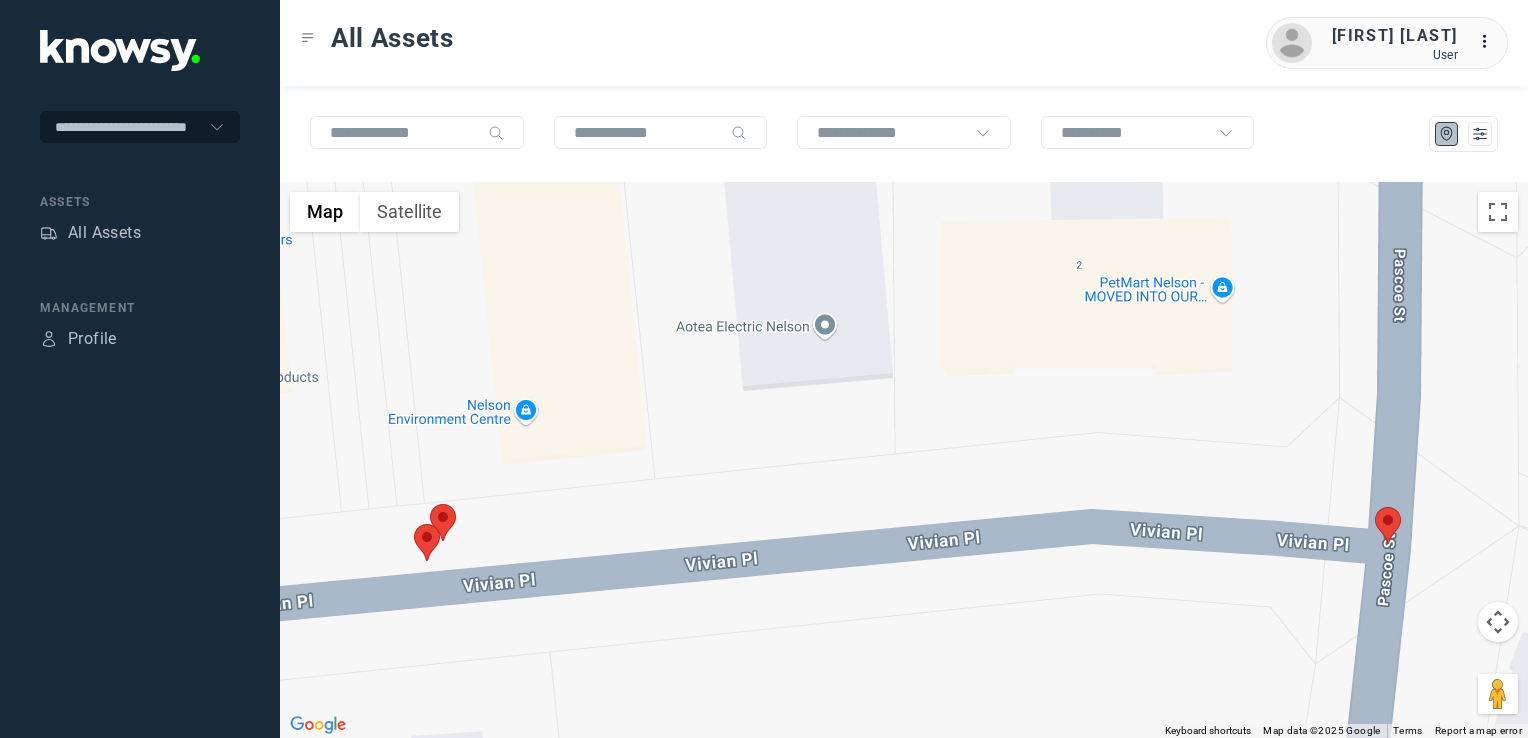 click 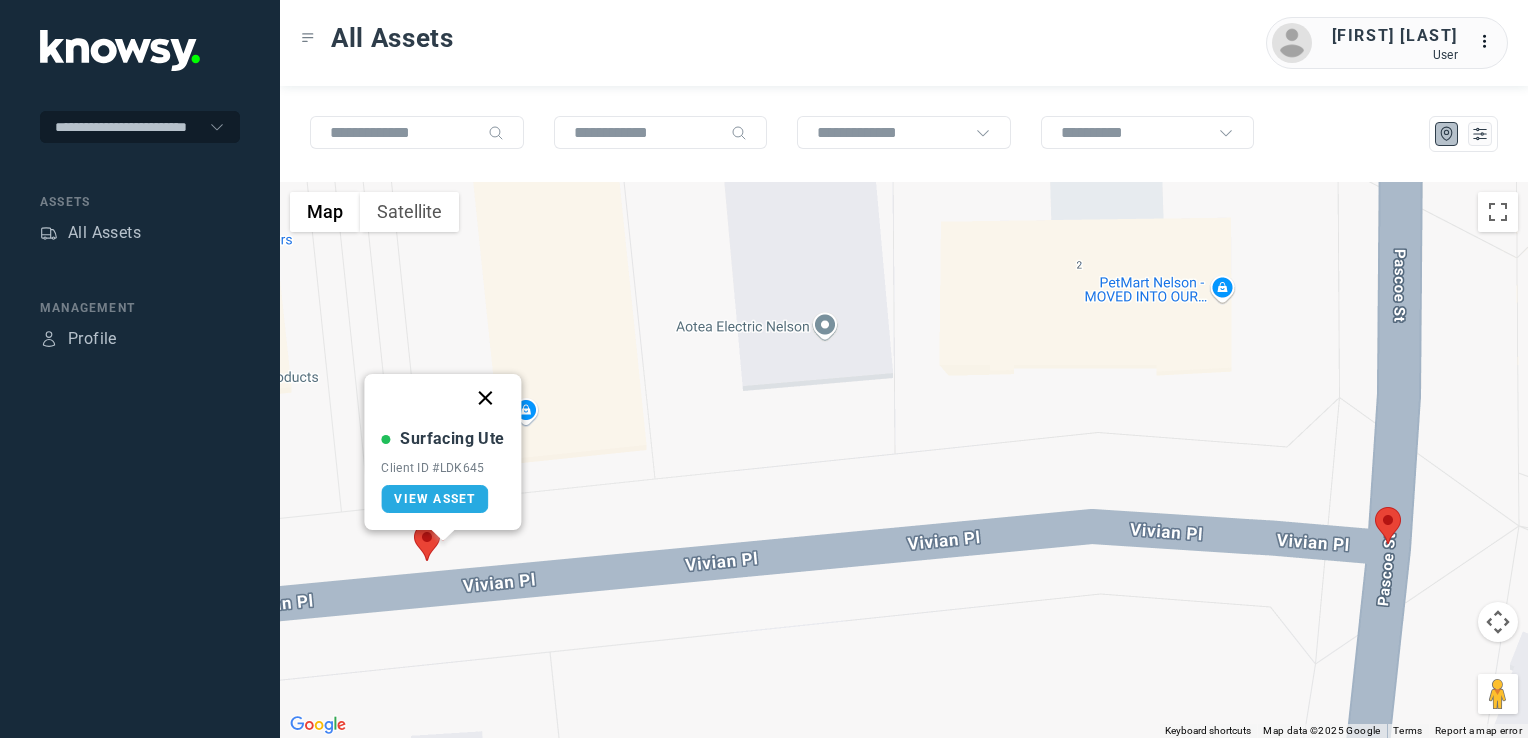 click 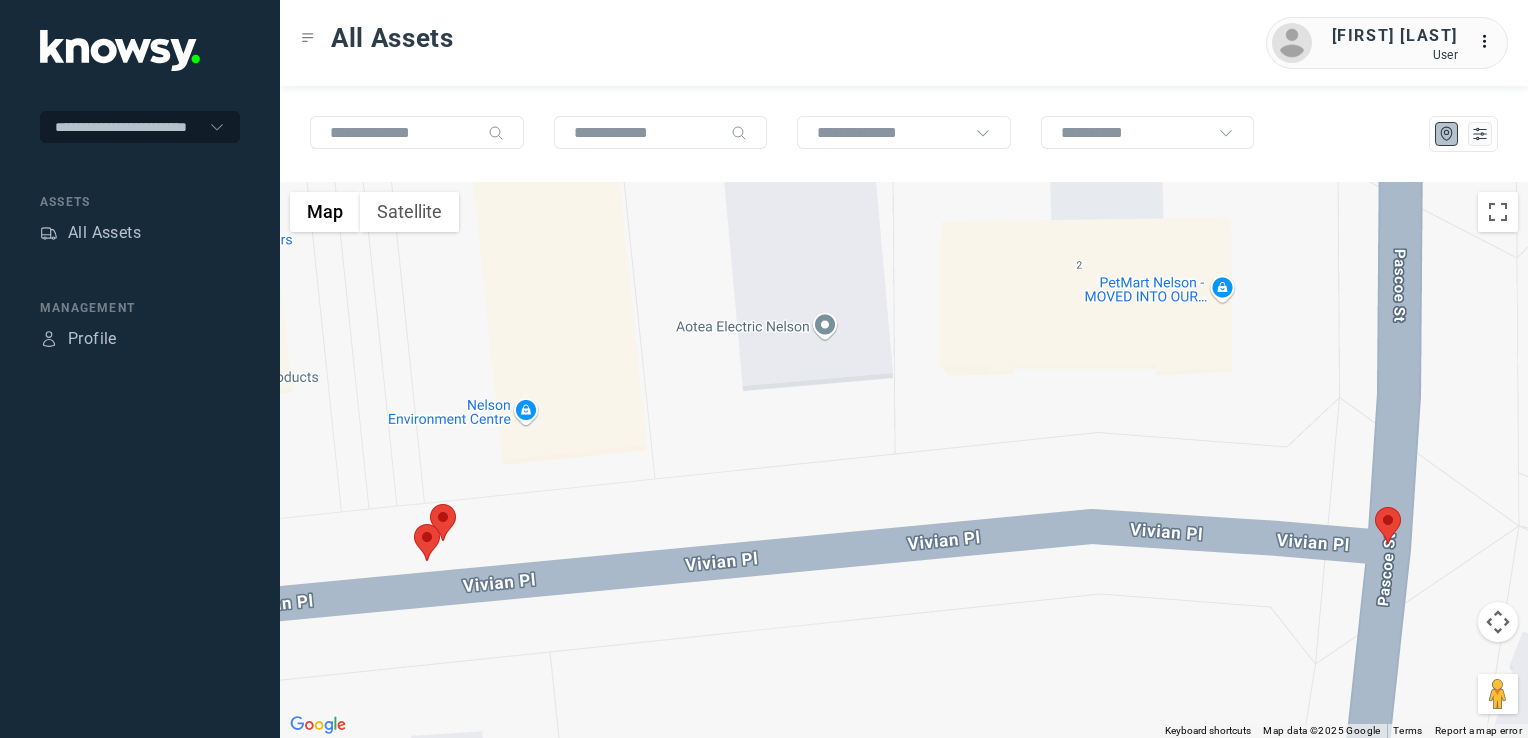 click 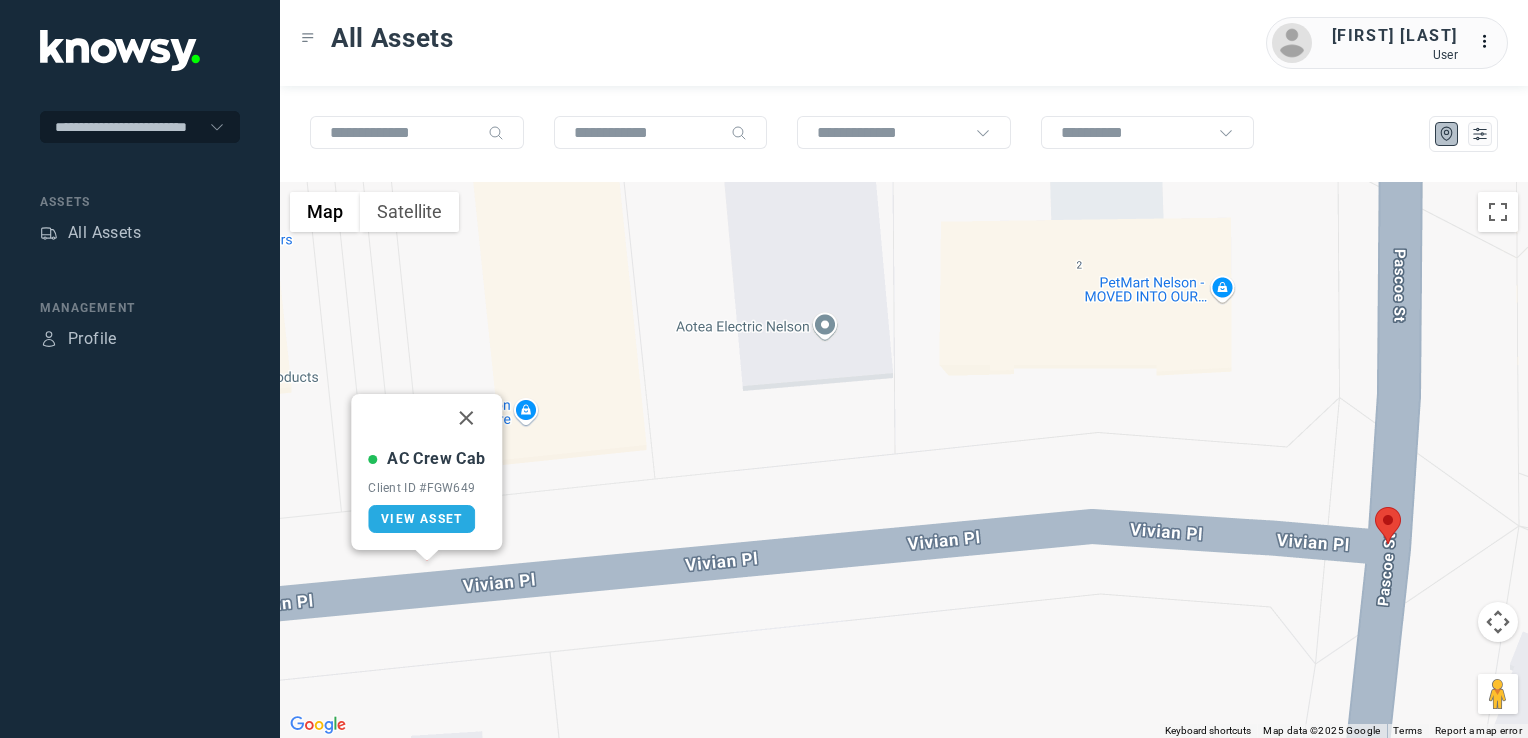 drag, startPoint x: 460, startPoint y: 415, endPoint x: 480, endPoint y: 430, distance: 25 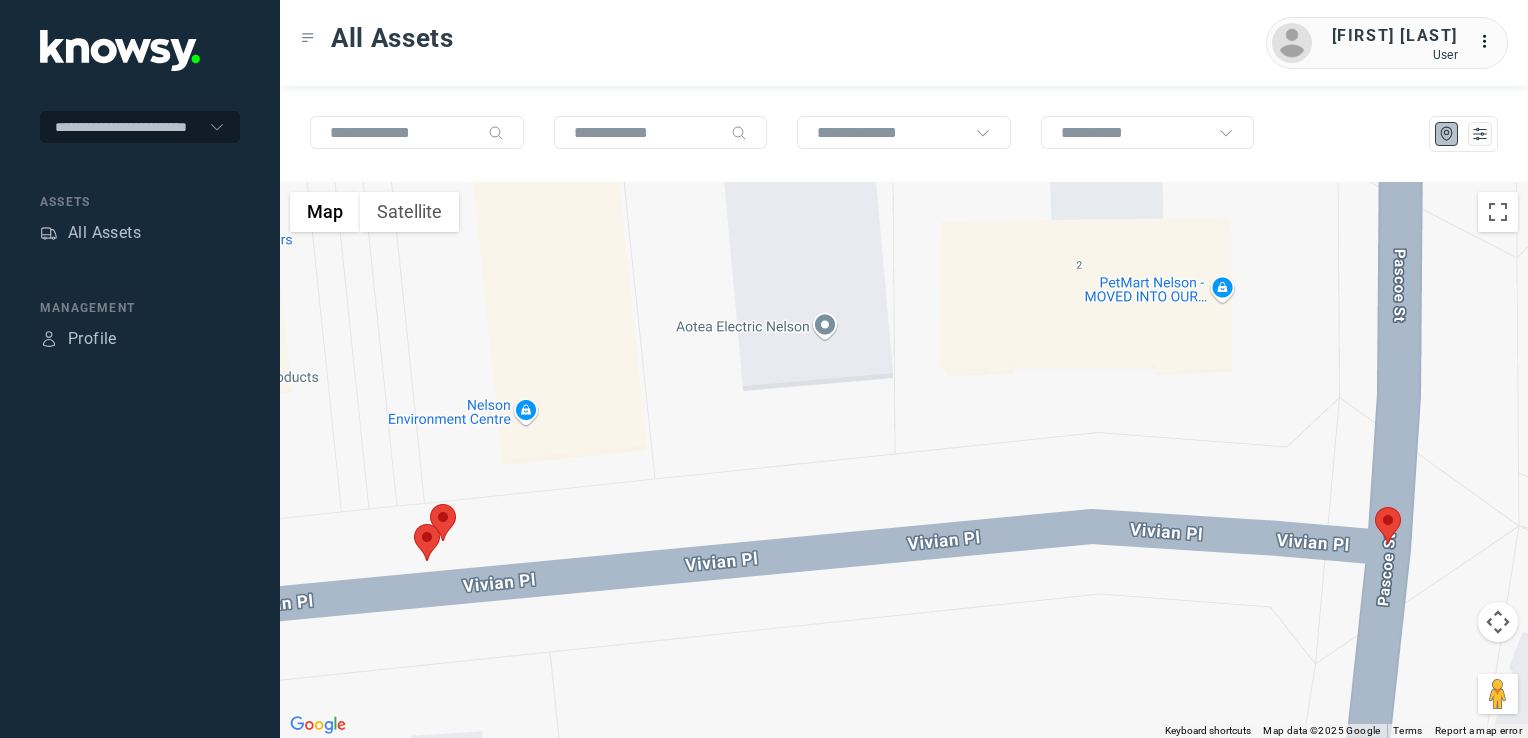 click 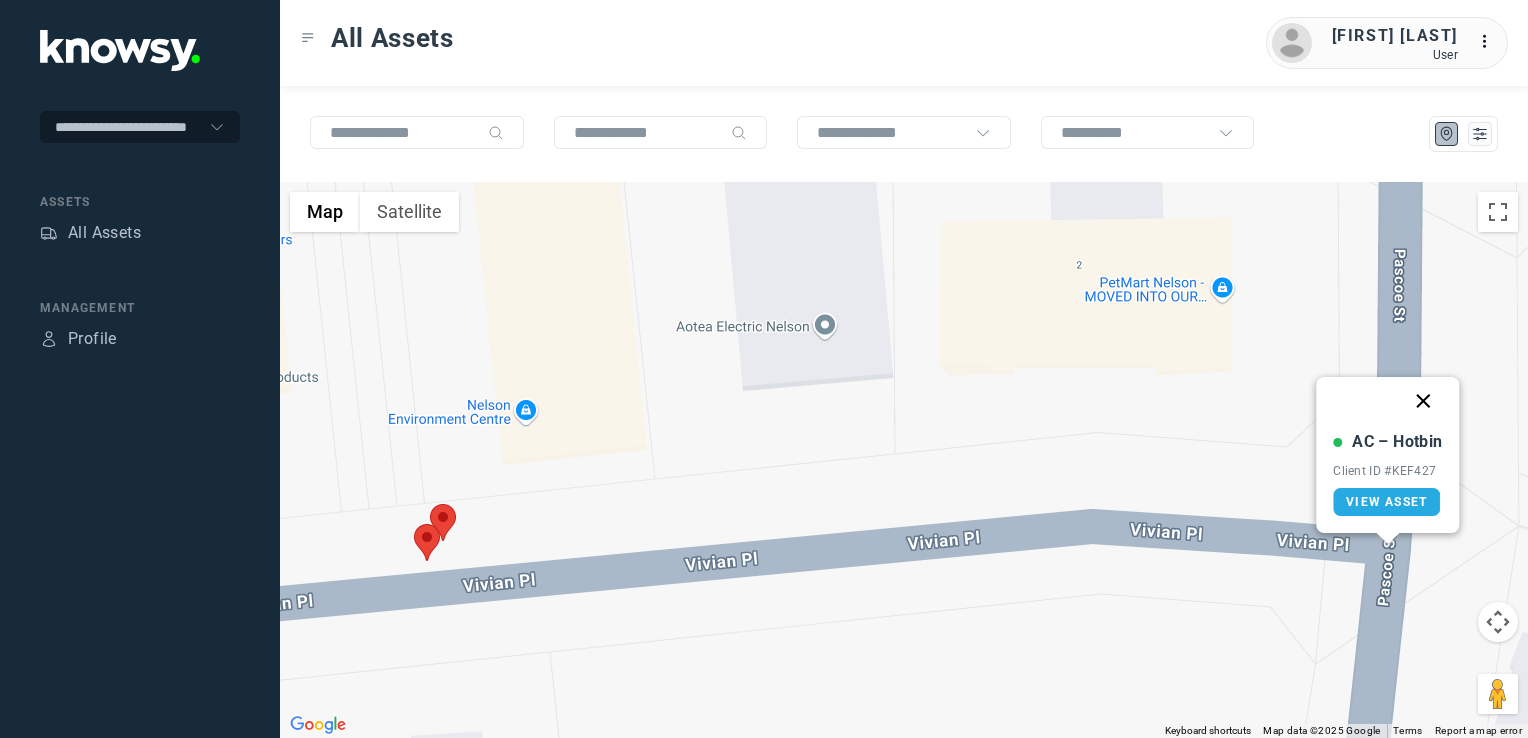 click 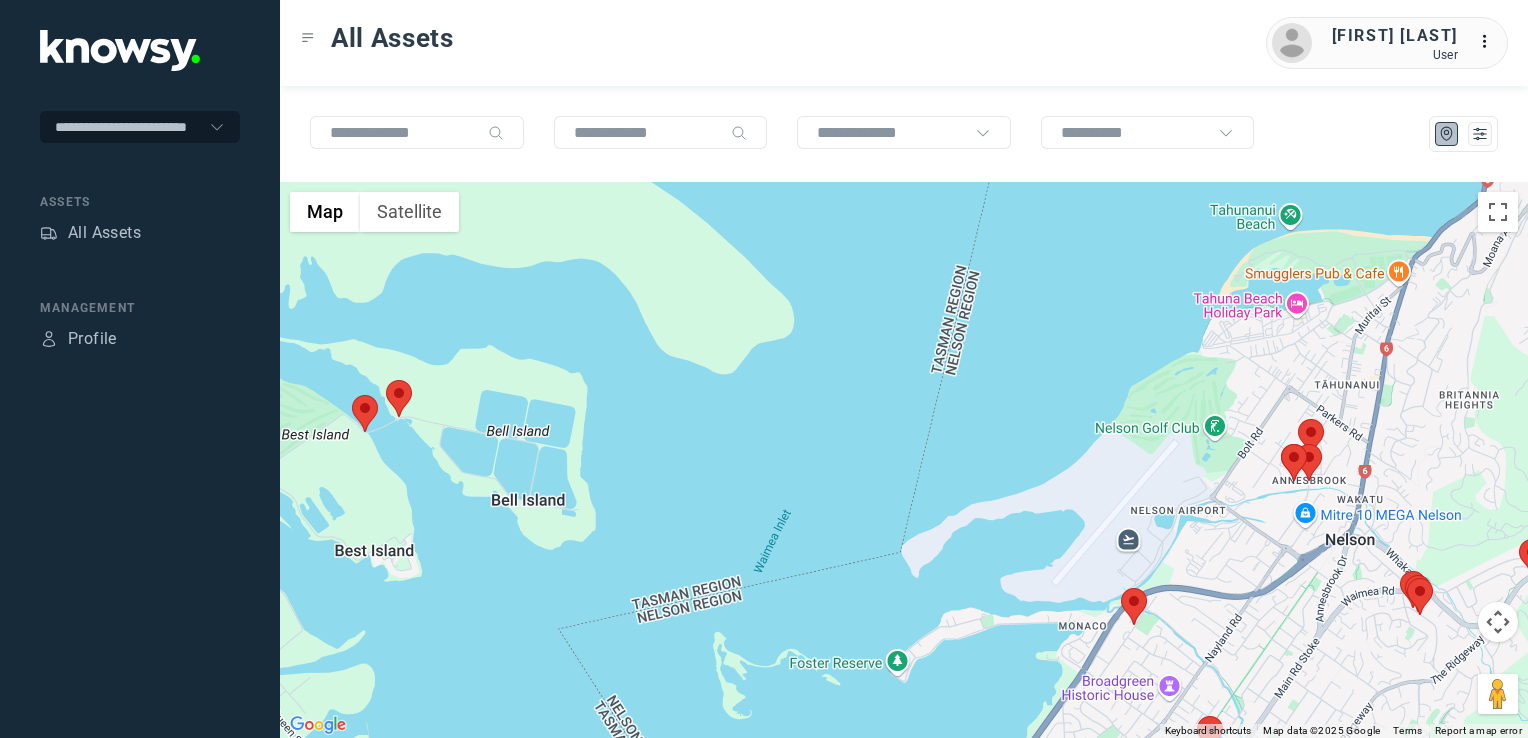 drag, startPoint x: 1324, startPoint y: 533, endPoint x: 1264, endPoint y: 499, distance: 68.96376 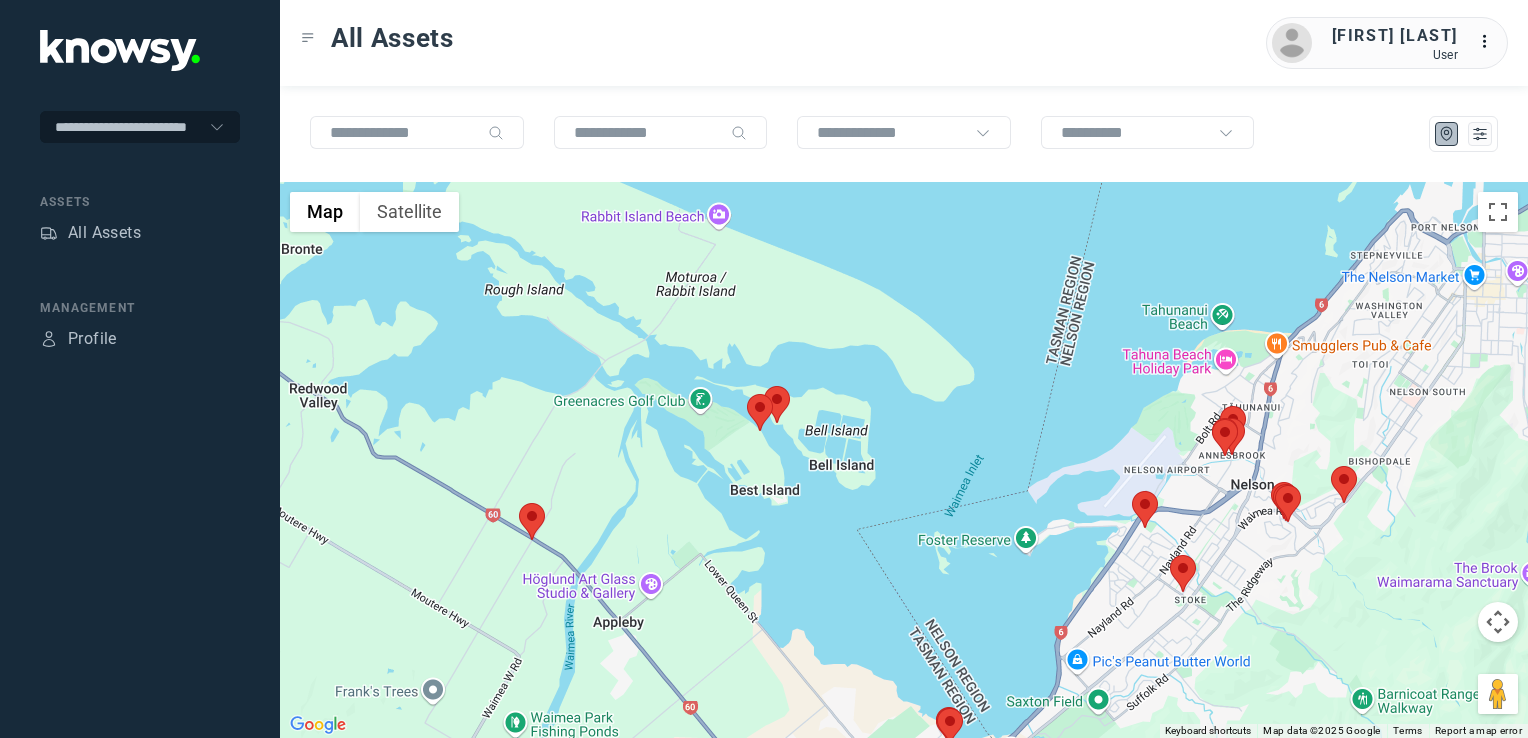 drag, startPoint x: 1276, startPoint y: 538, endPoint x: 1264, endPoint y: 541, distance: 12.369317 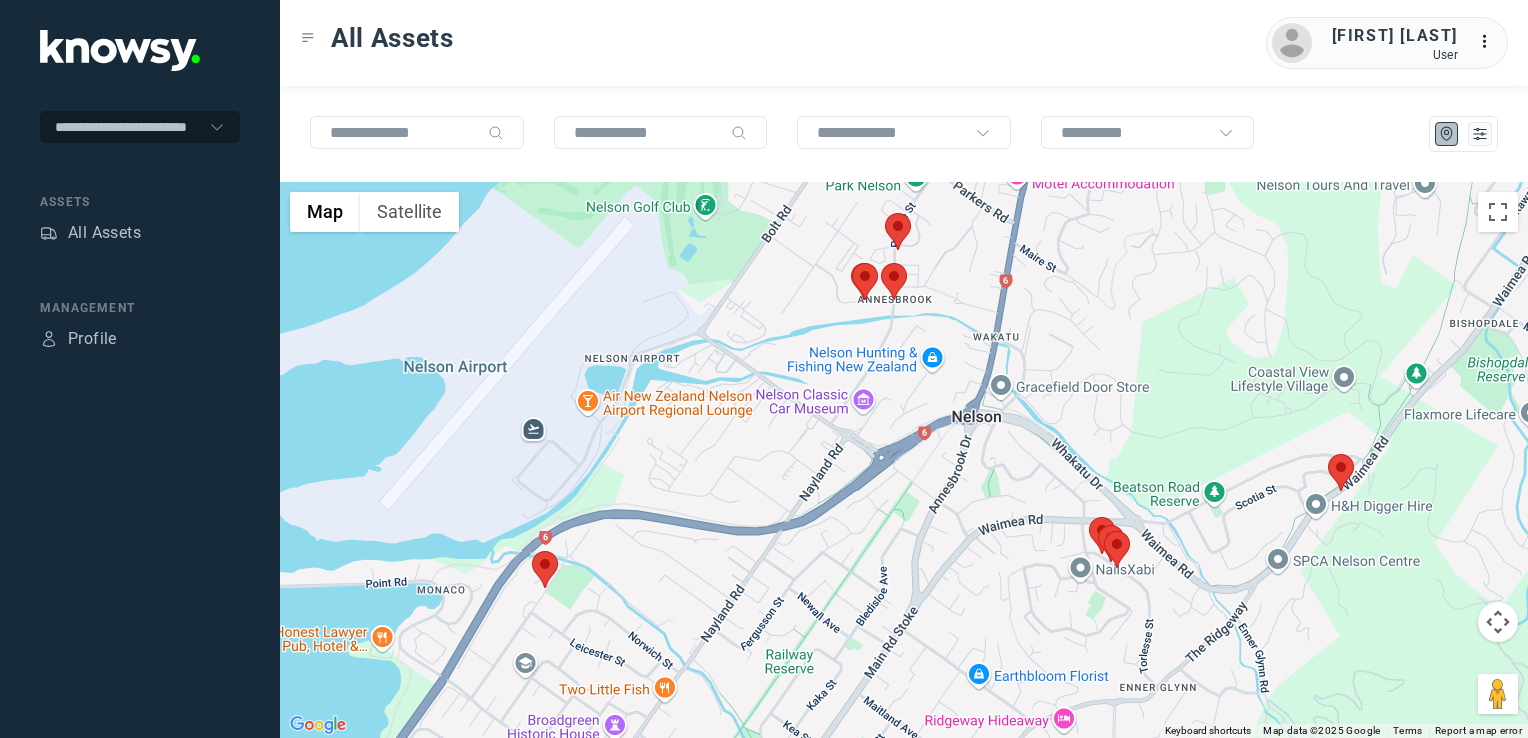 click 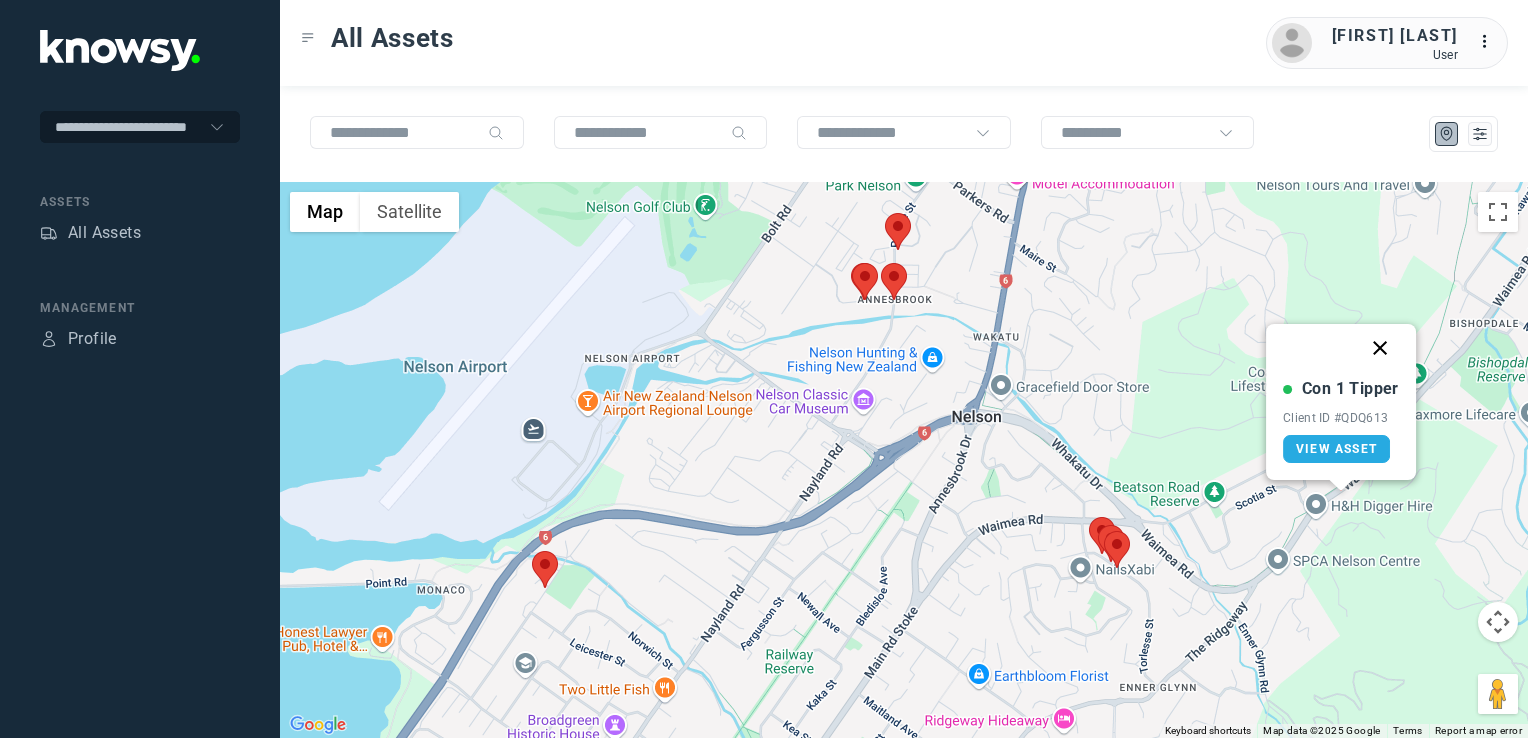 click 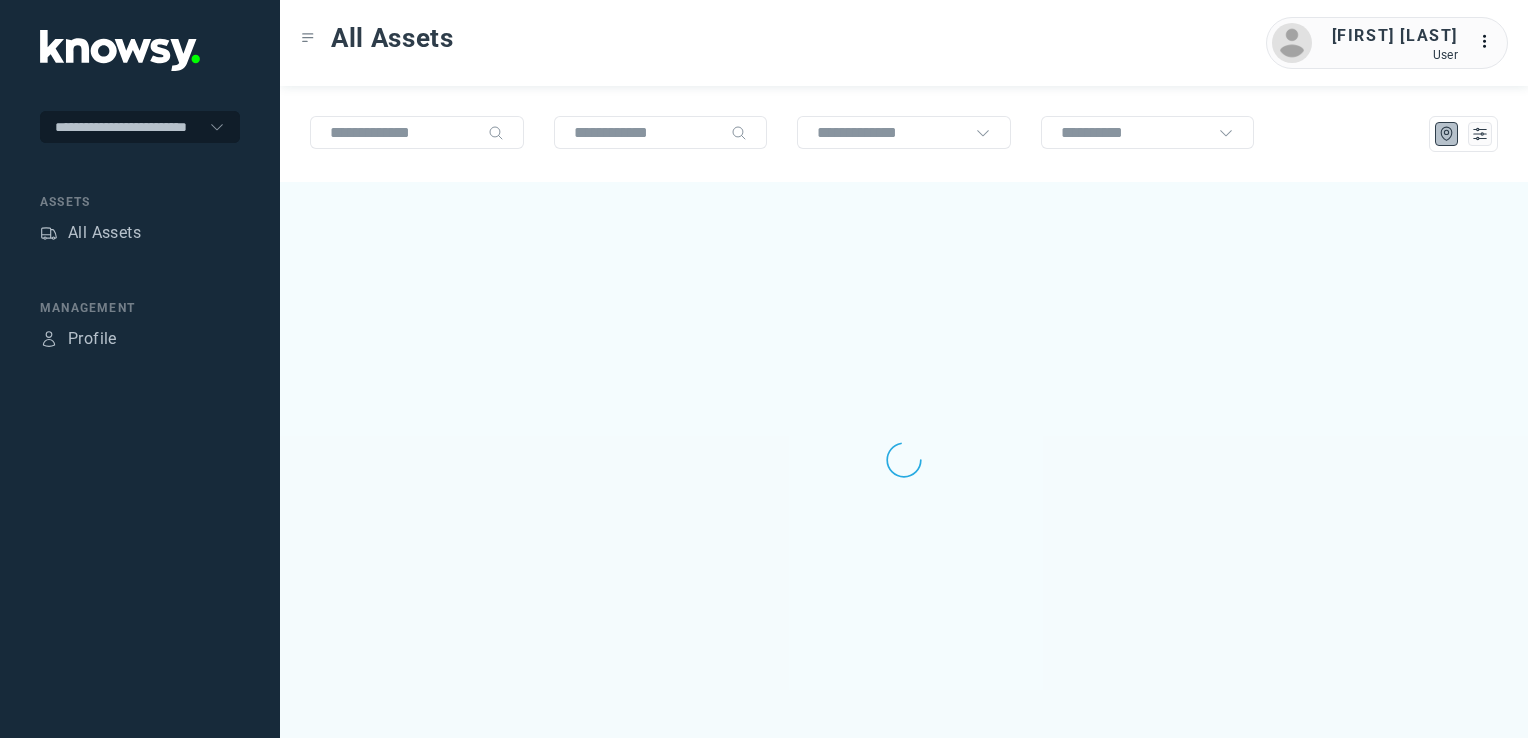 scroll, scrollTop: 0, scrollLeft: 0, axis: both 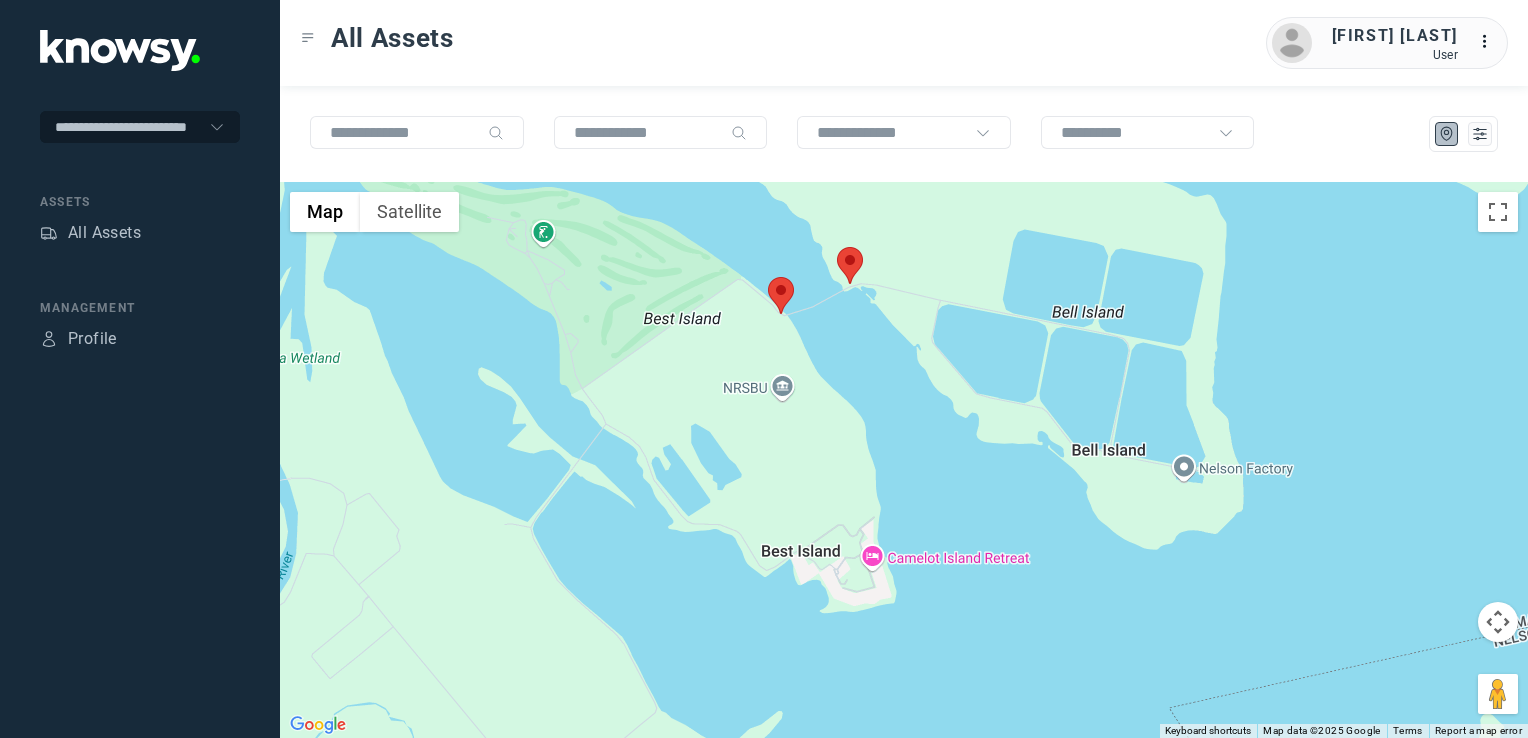 click 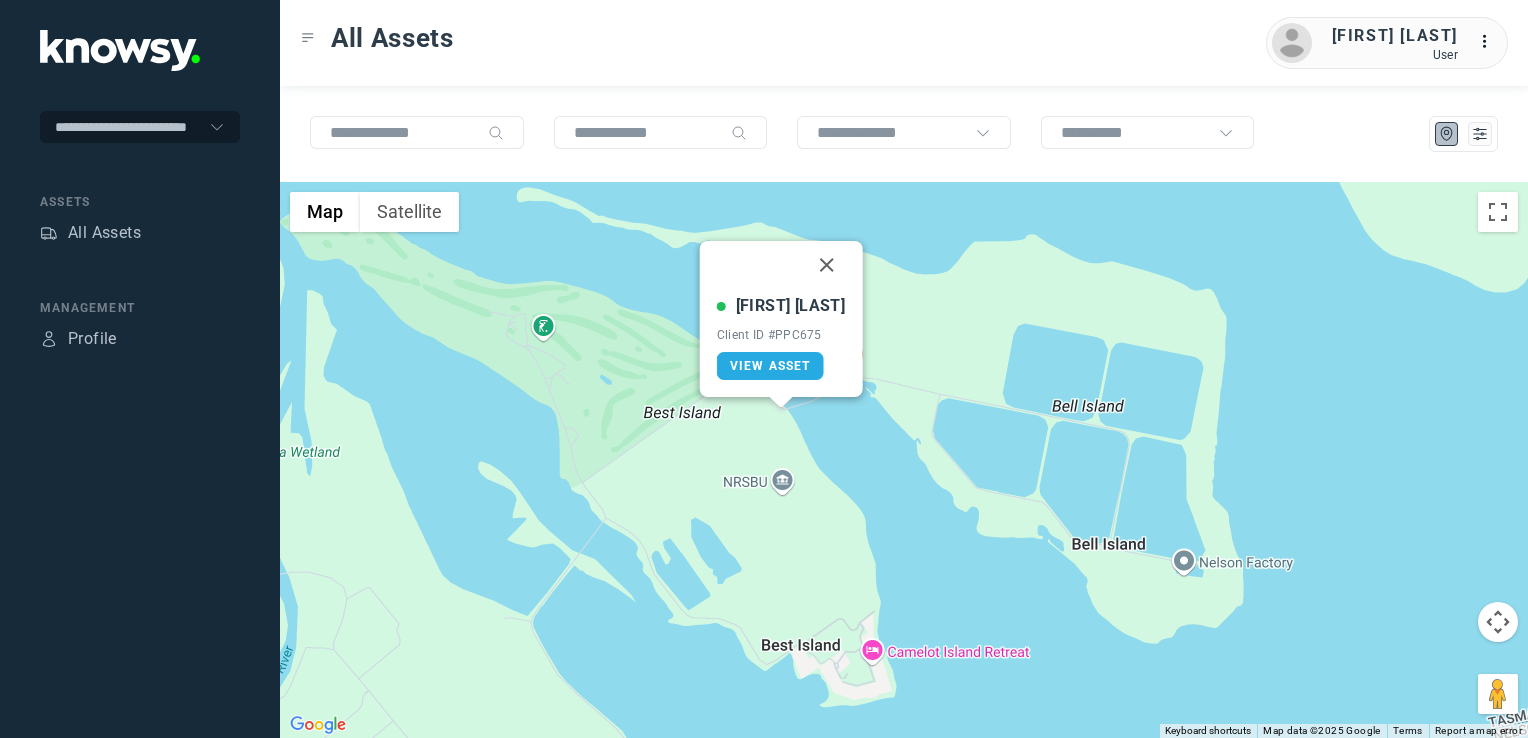 click 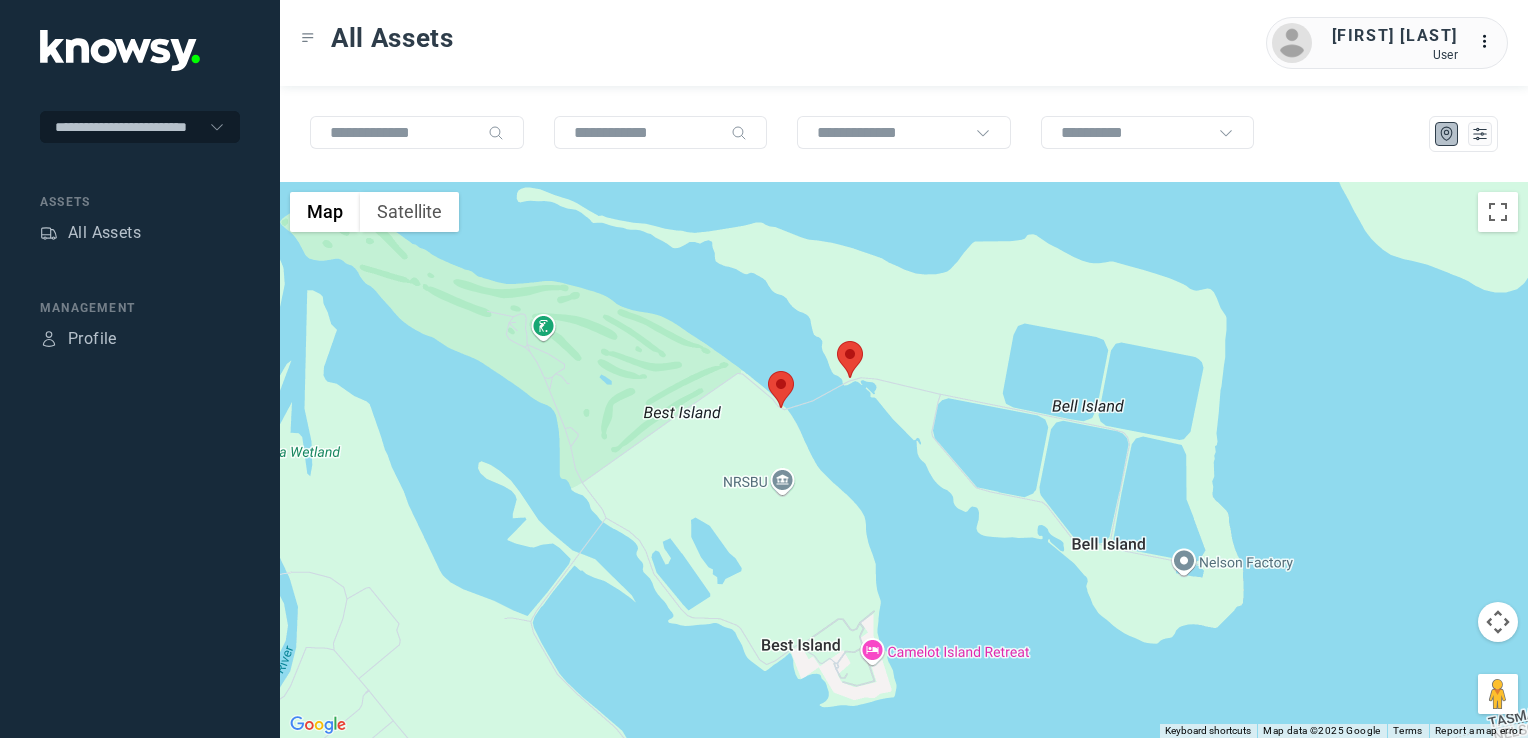 click 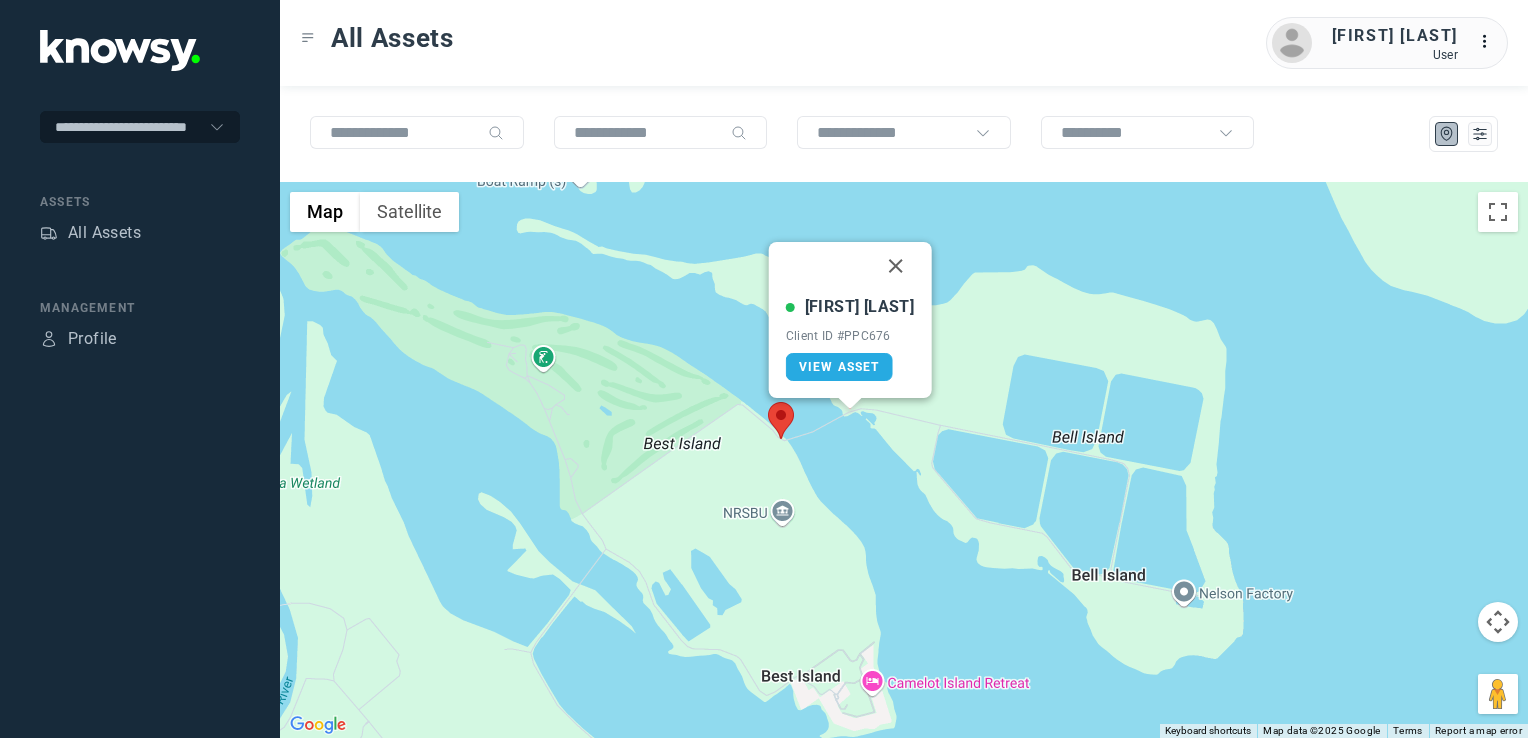 click on "Bailey W  Client ID #PPC676 View Asset" 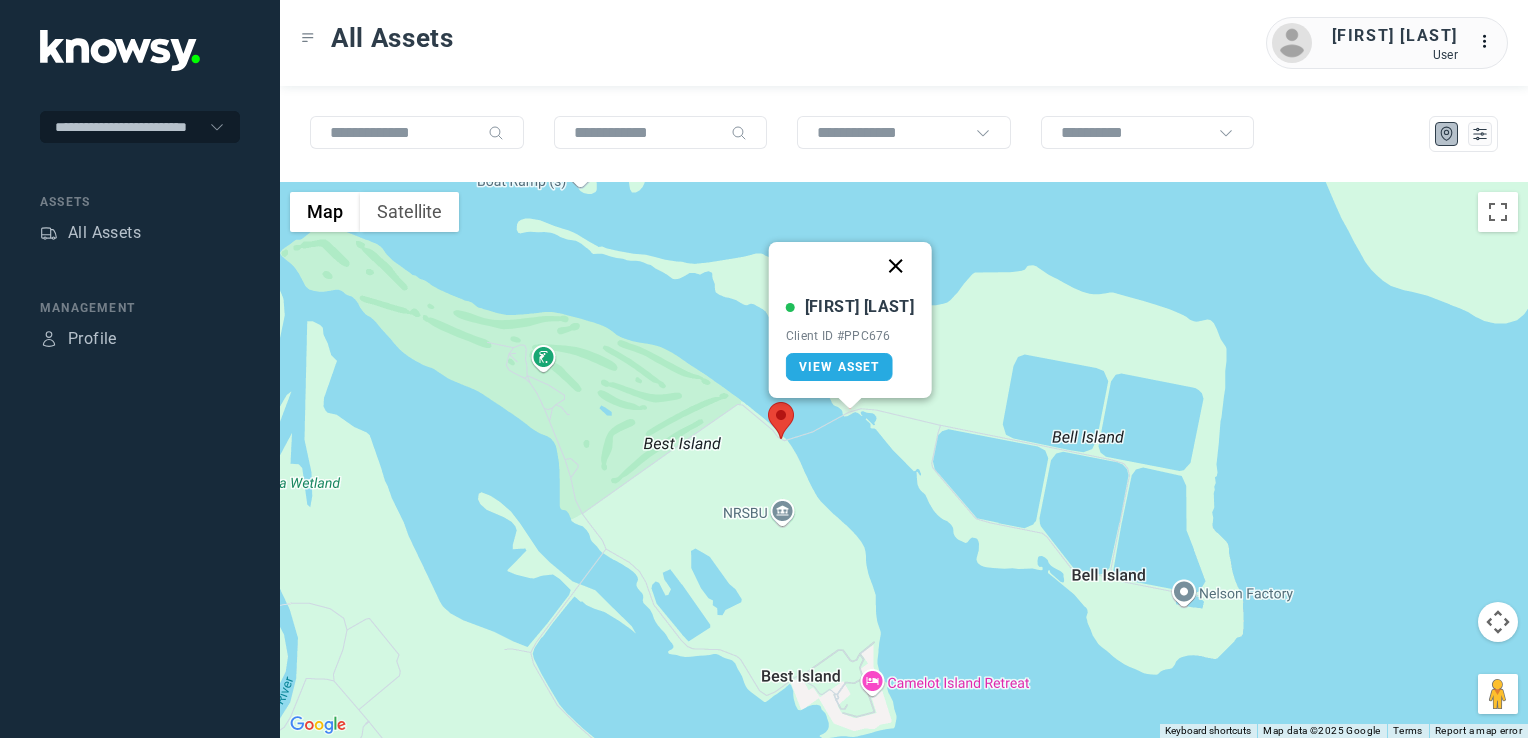 click 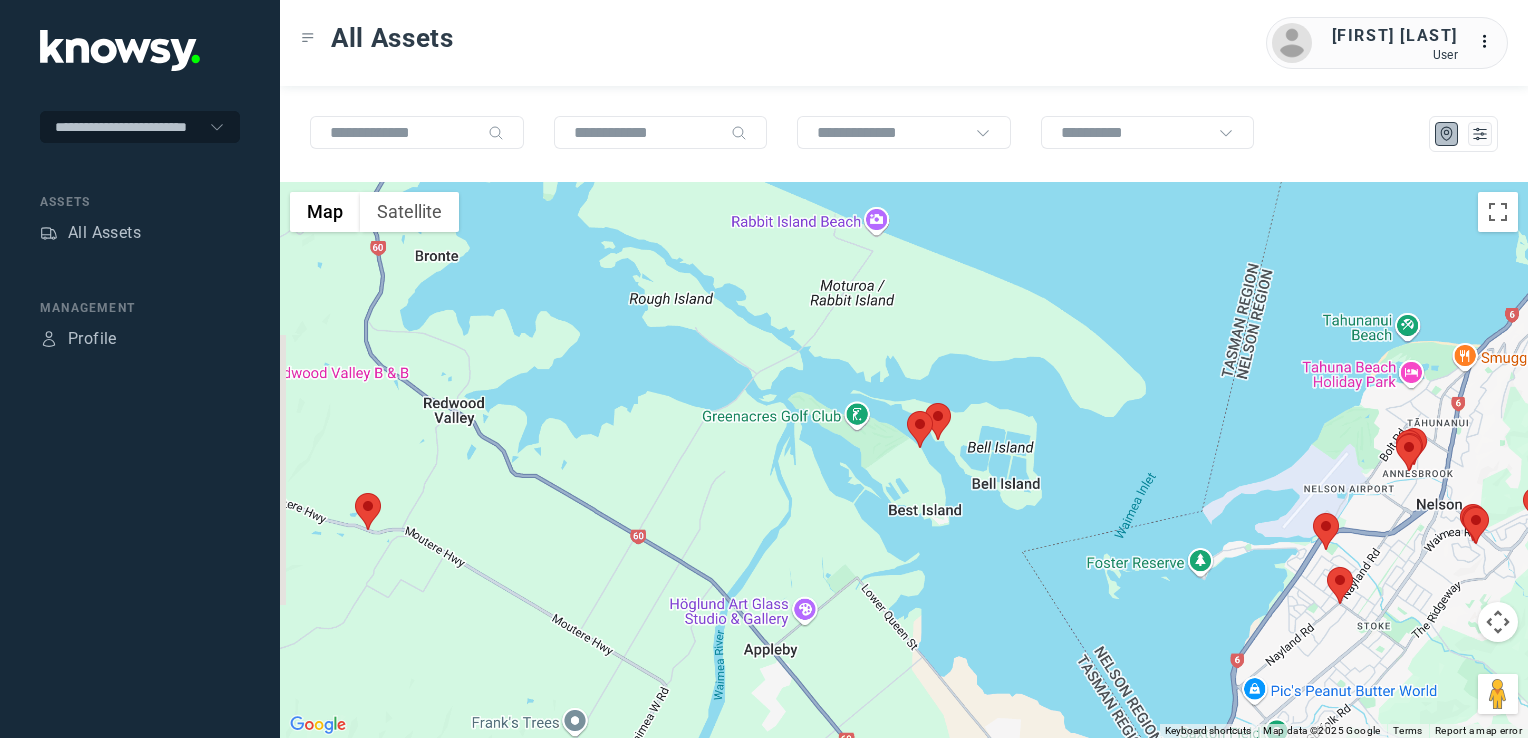 click on "To navigate, press the arrow keys." 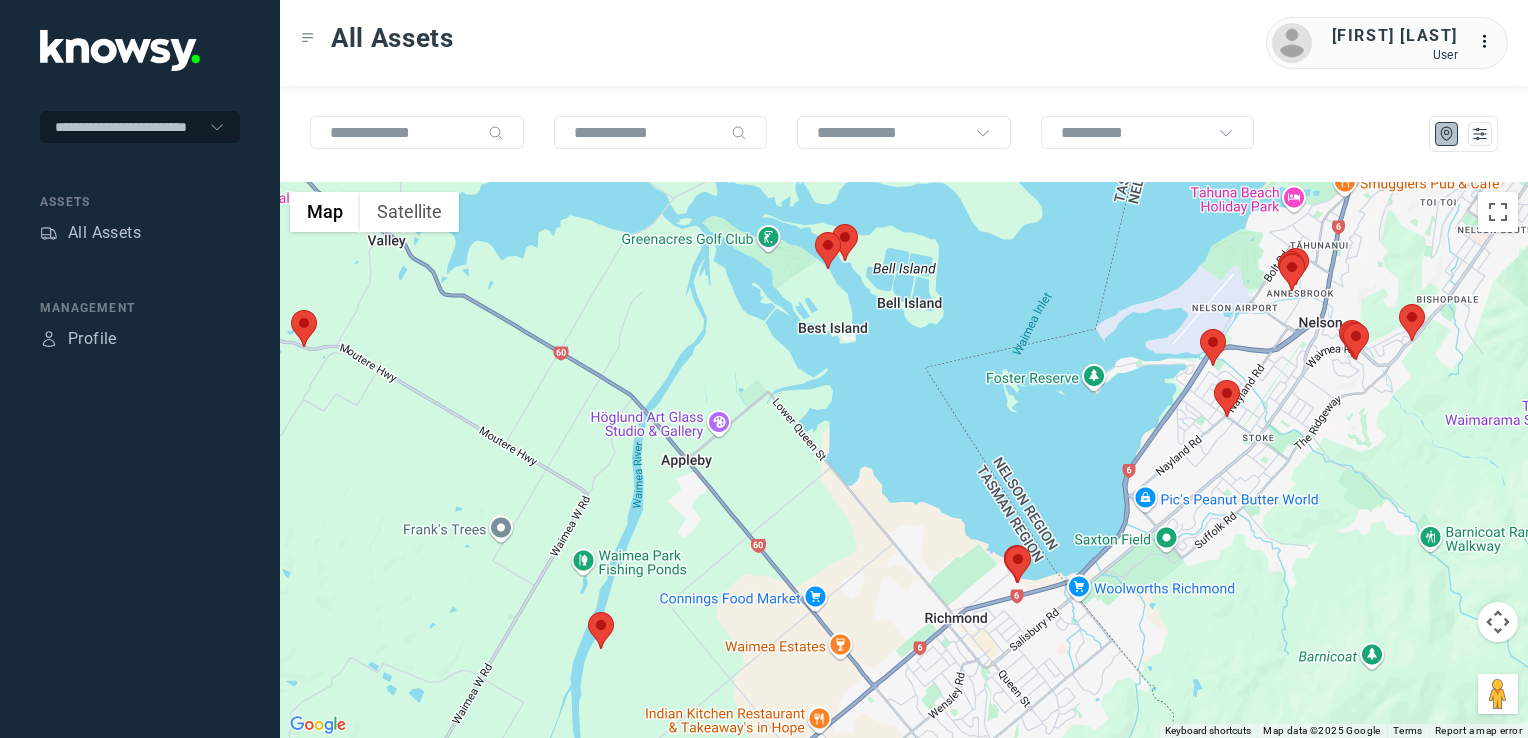 drag, startPoint x: 1158, startPoint y: 422, endPoint x: 1005, endPoint y: 401, distance: 154.43445 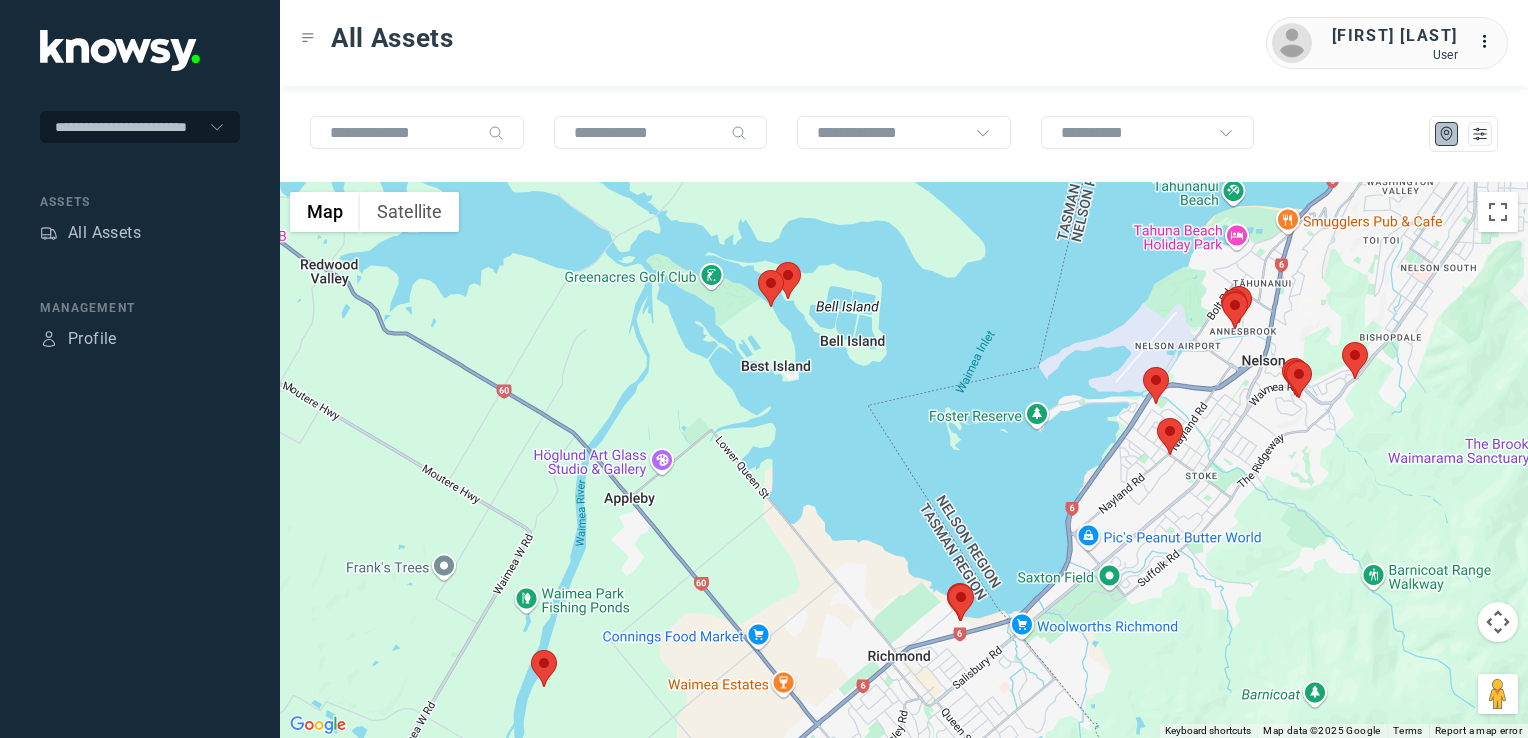 click 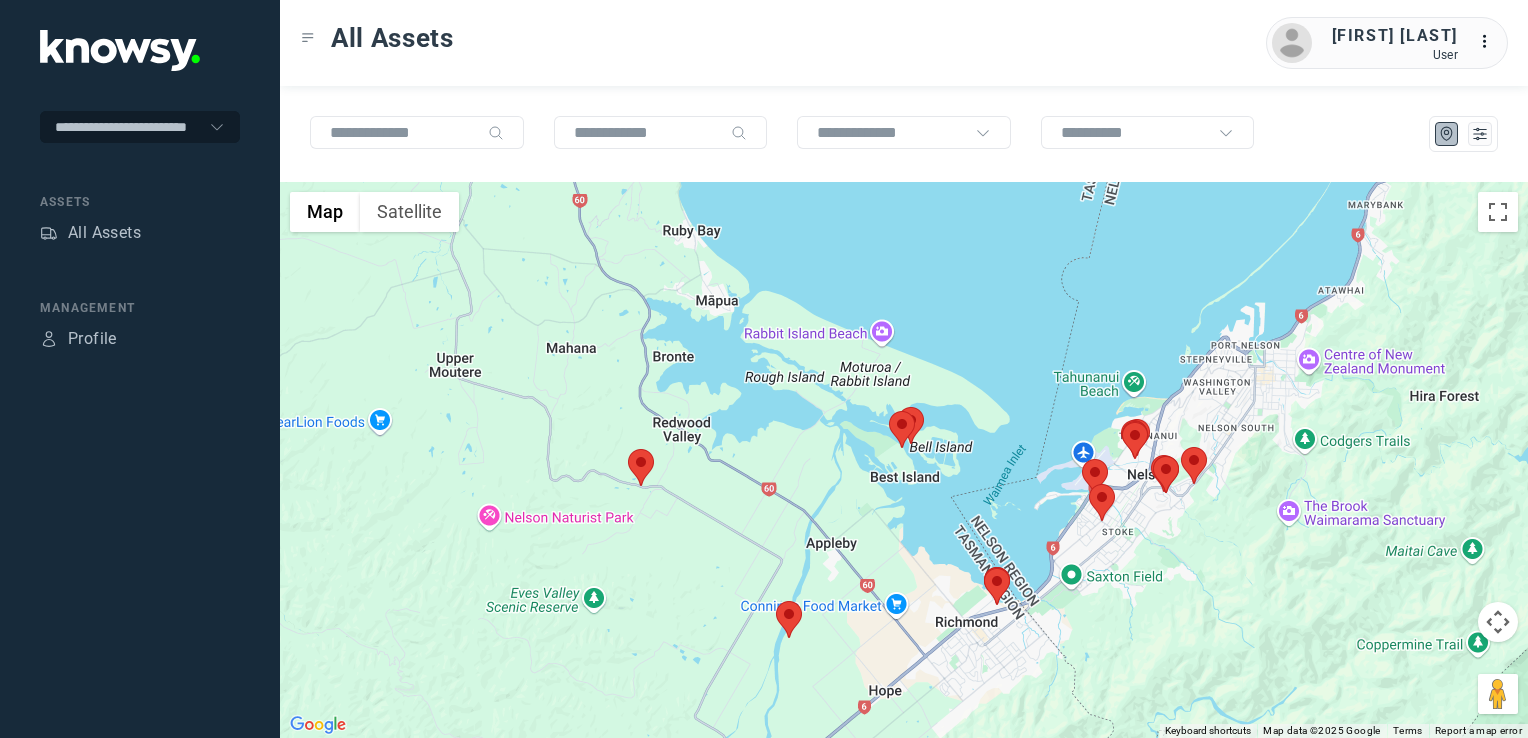 click 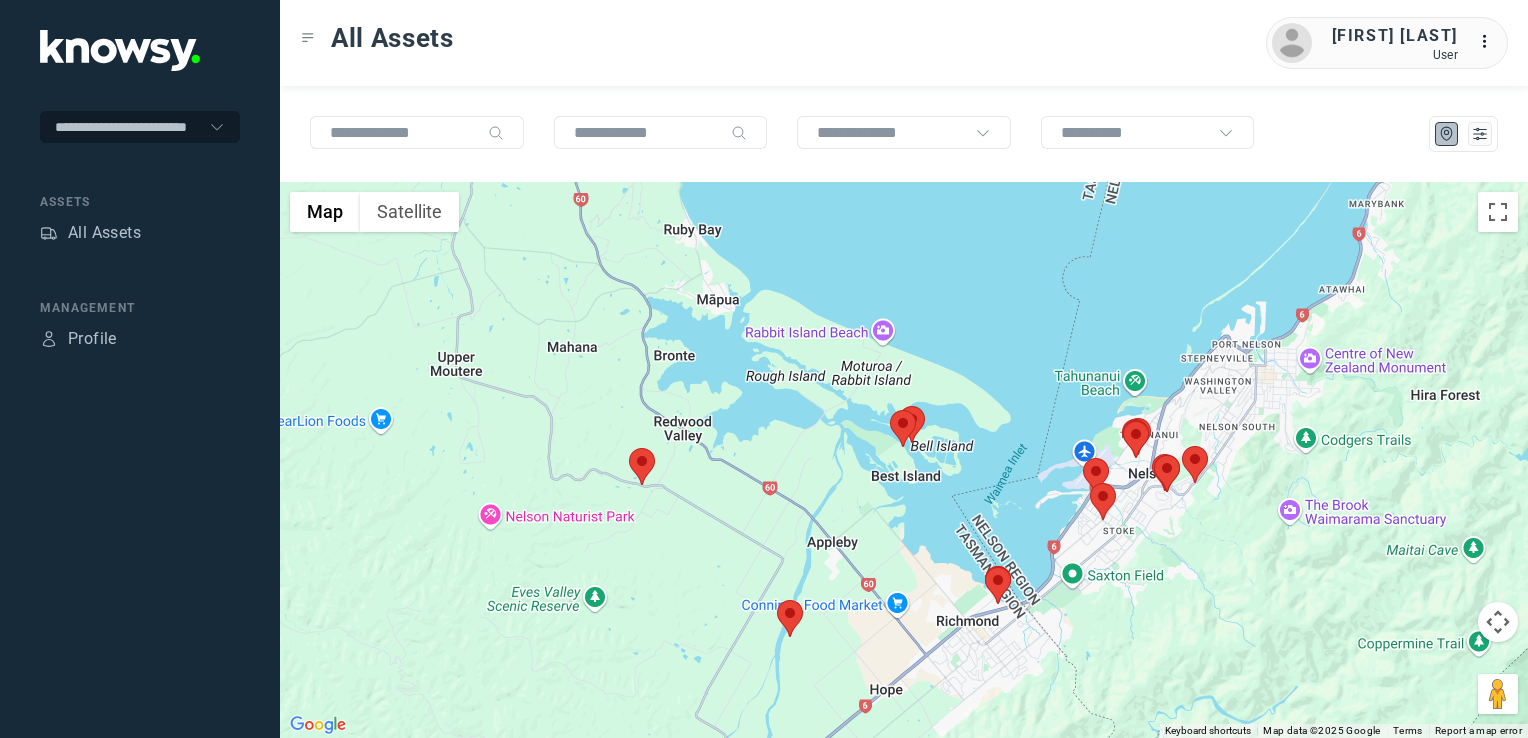 click 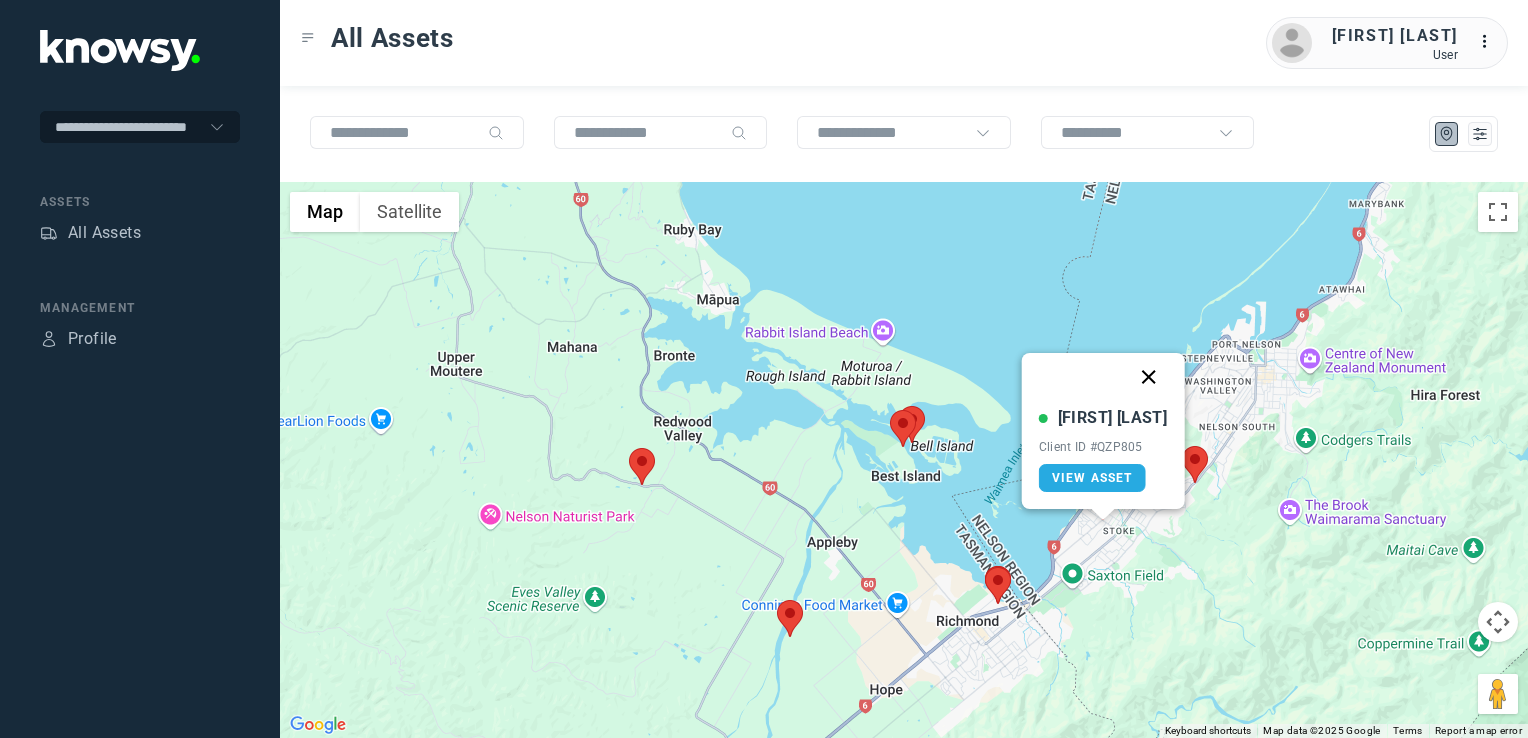click 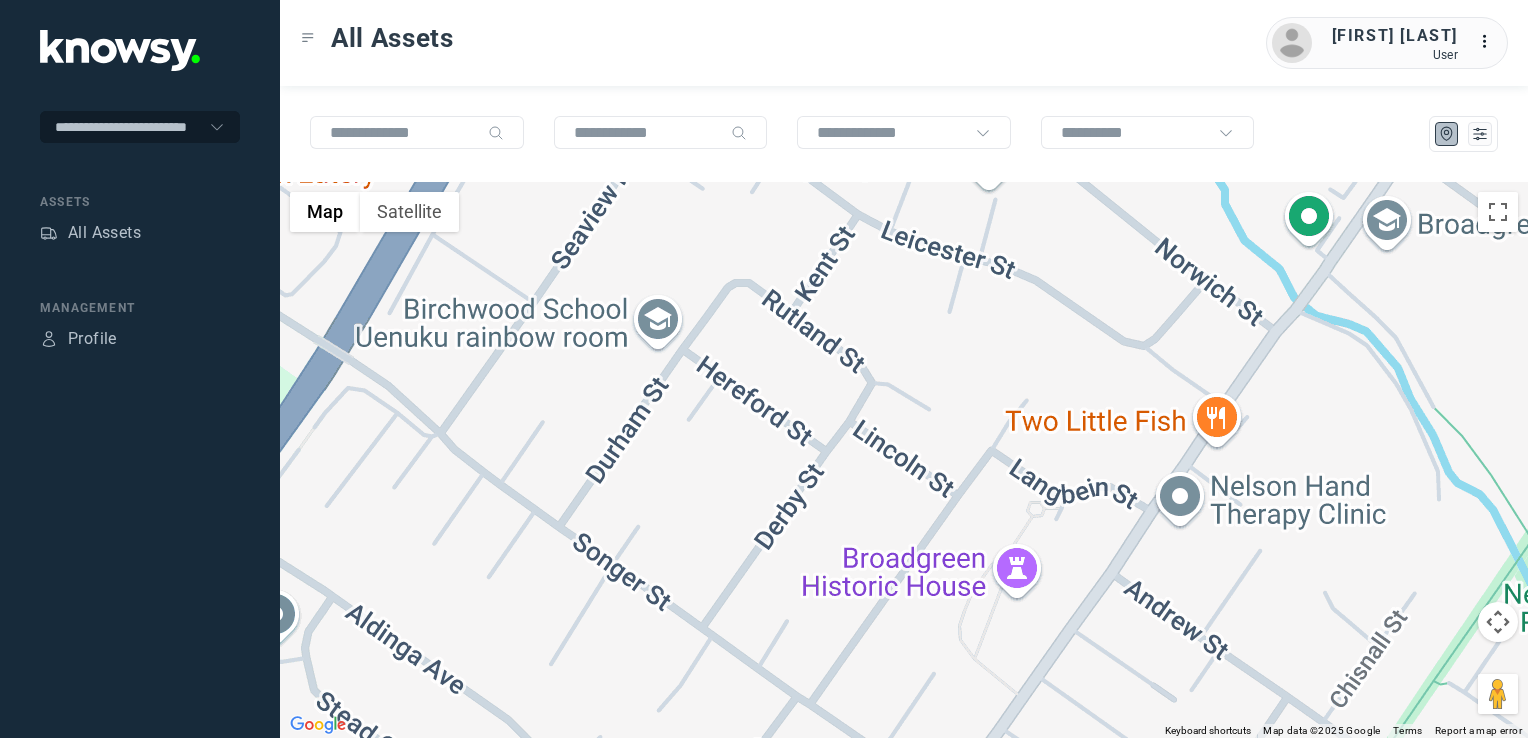 drag, startPoint x: 1091, startPoint y: 623, endPoint x: 1068, endPoint y: 524, distance: 101.636604 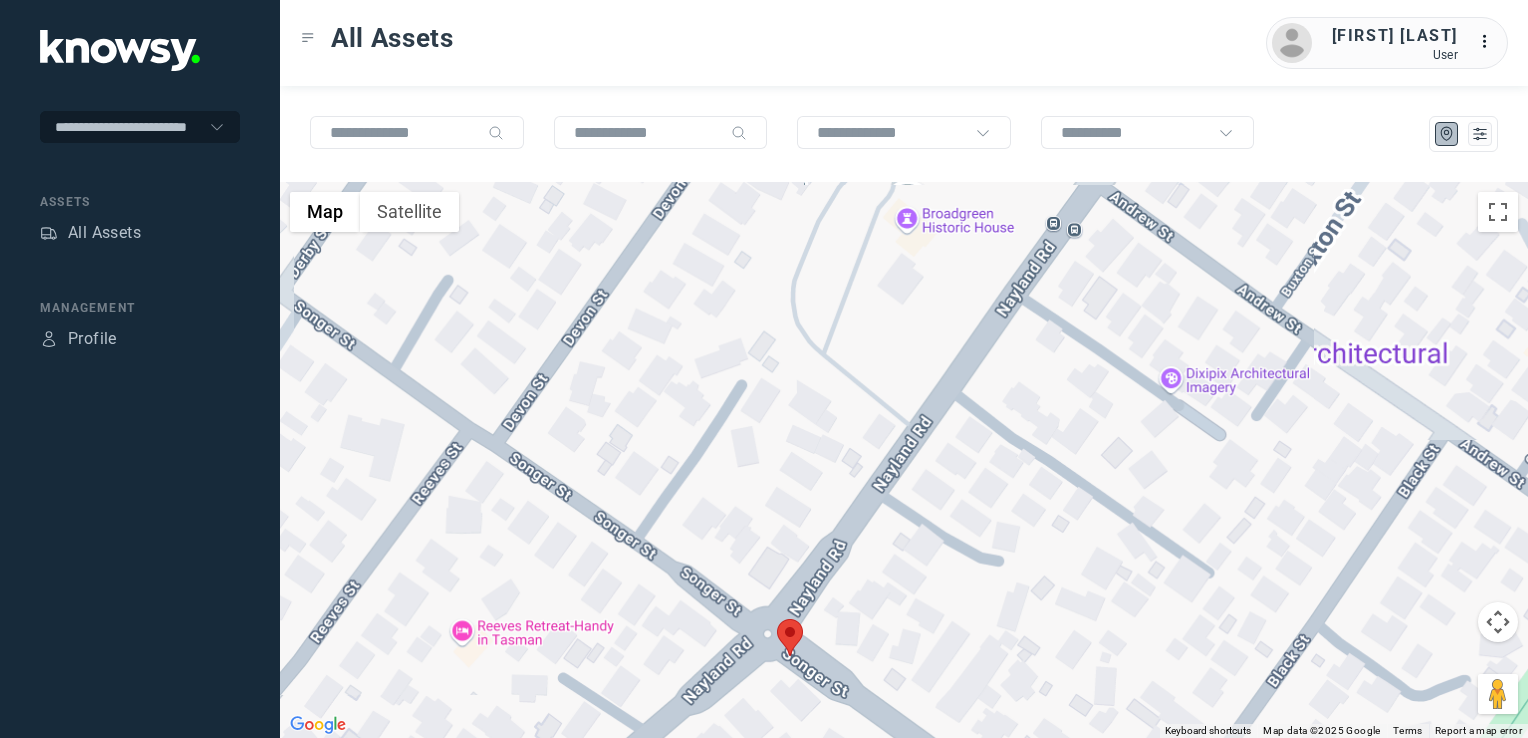 drag, startPoint x: 940, startPoint y: 529, endPoint x: 950, endPoint y: 512, distance: 19.723083 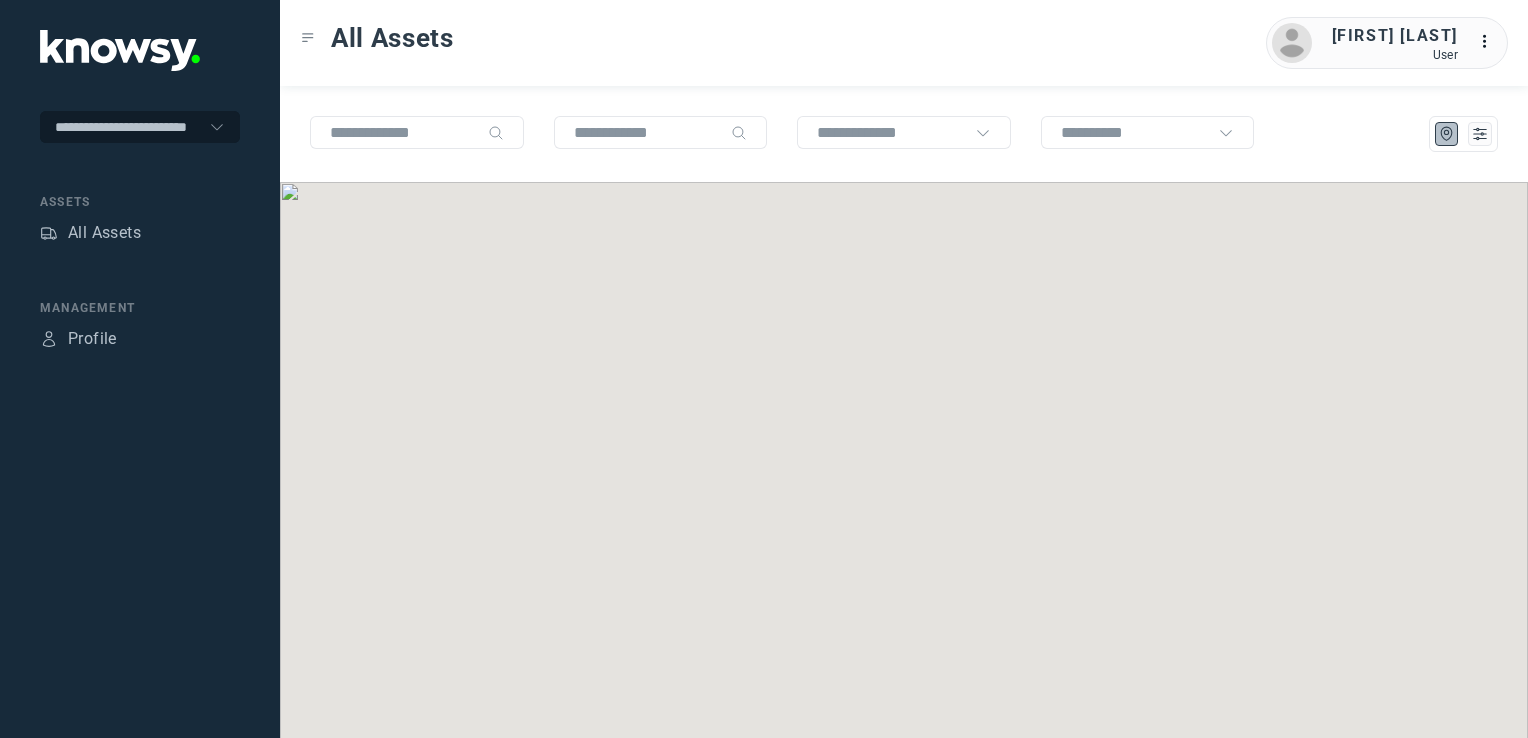 scroll, scrollTop: 0, scrollLeft: 0, axis: both 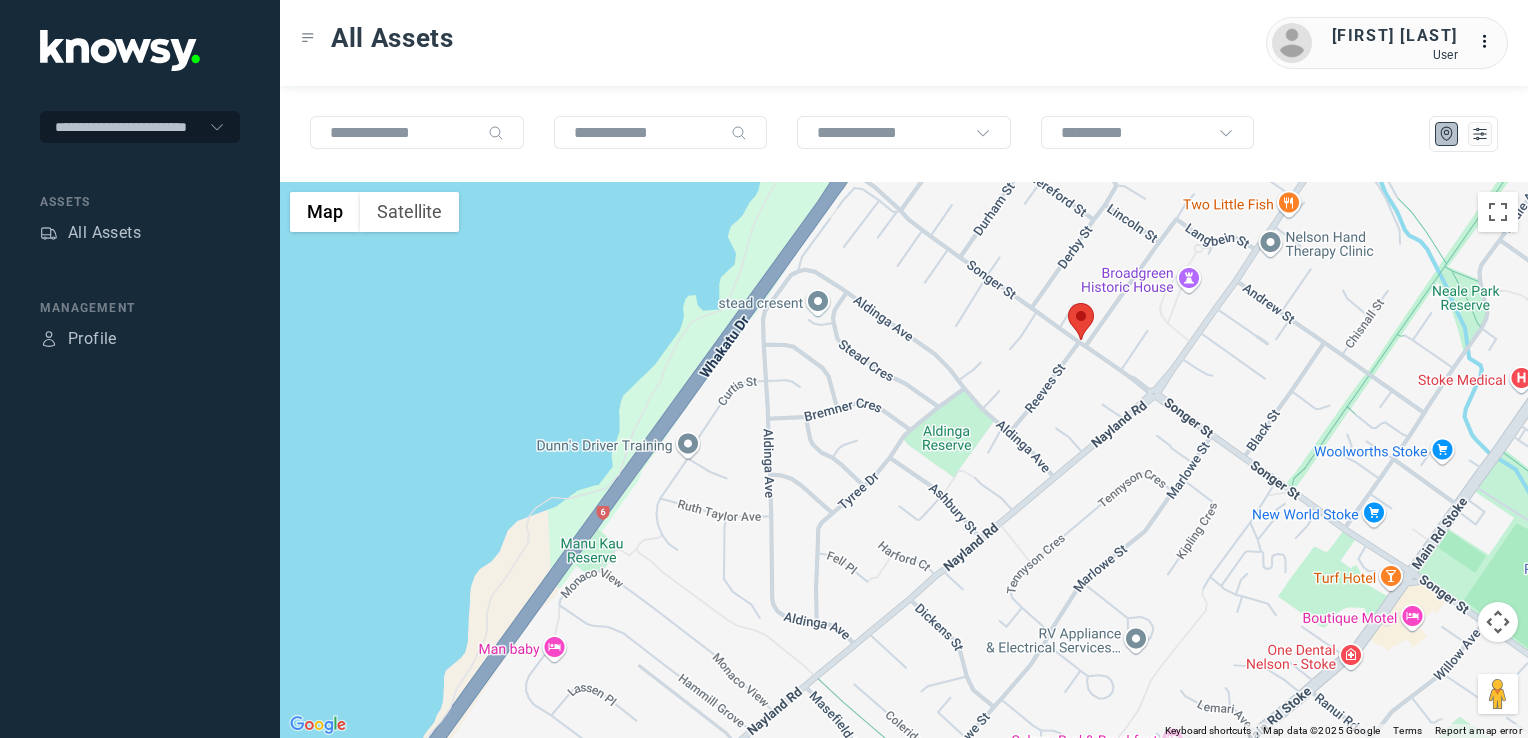 click 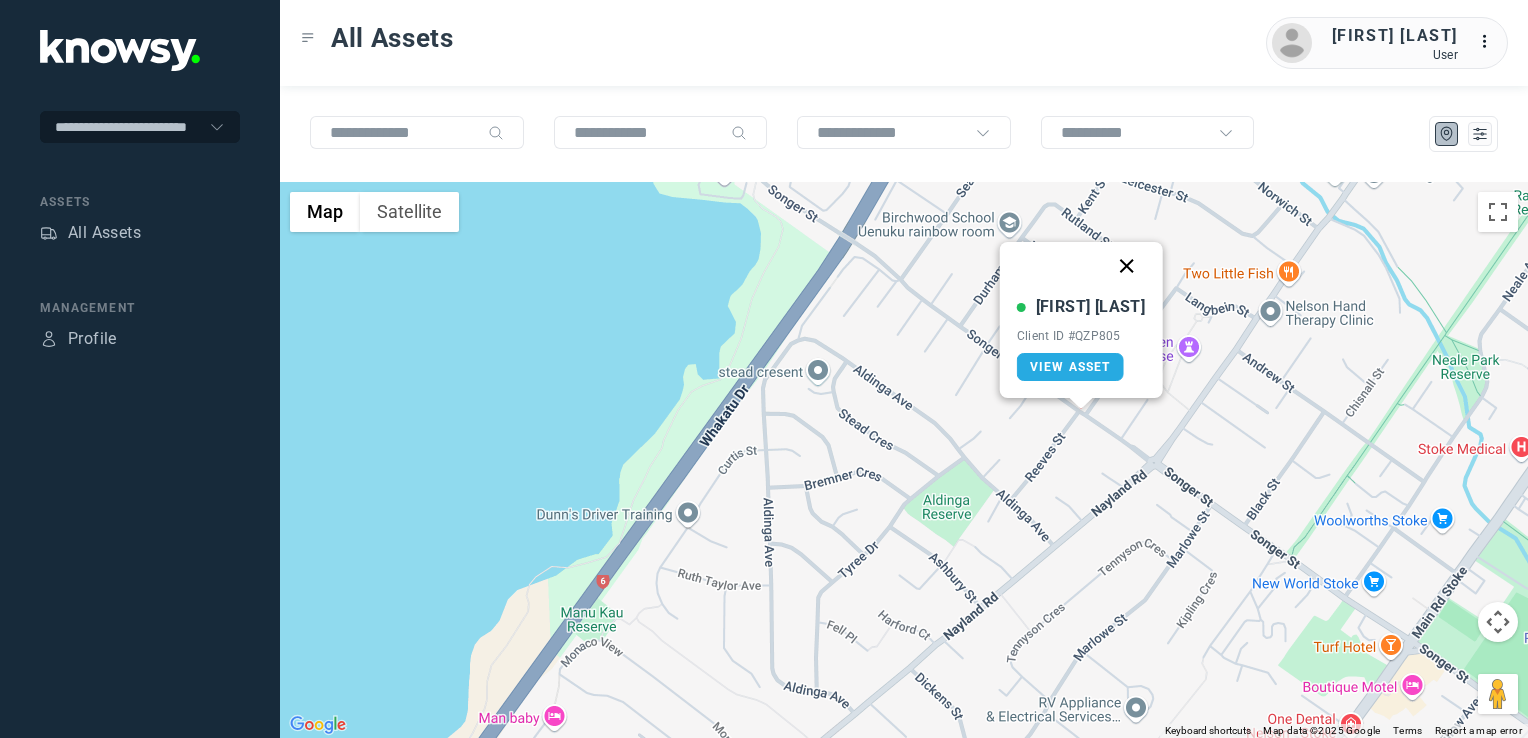 click 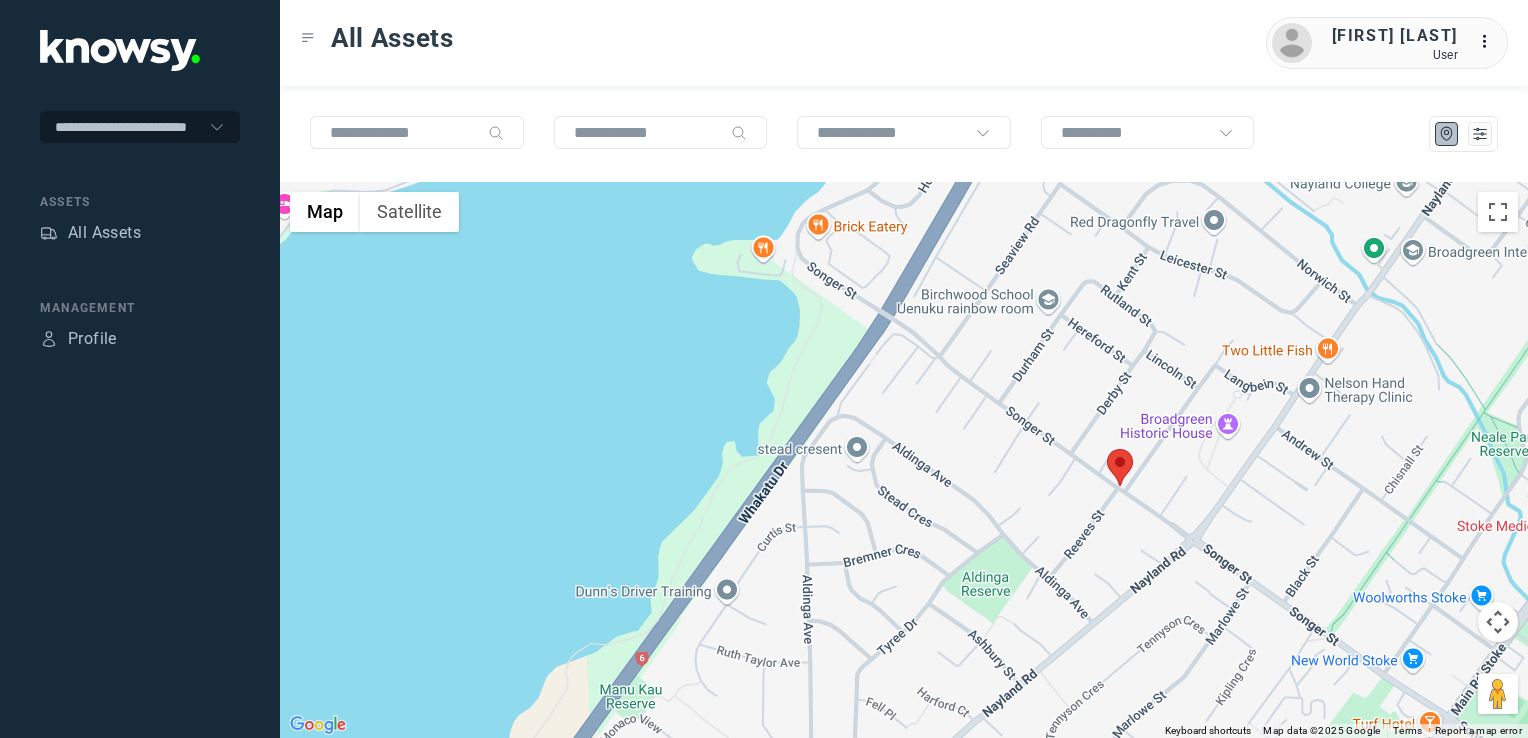 drag, startPoint x: 1143, startPoint y: 471, endPoint x: 1176, endPoint y: 526, distance: 64.14047 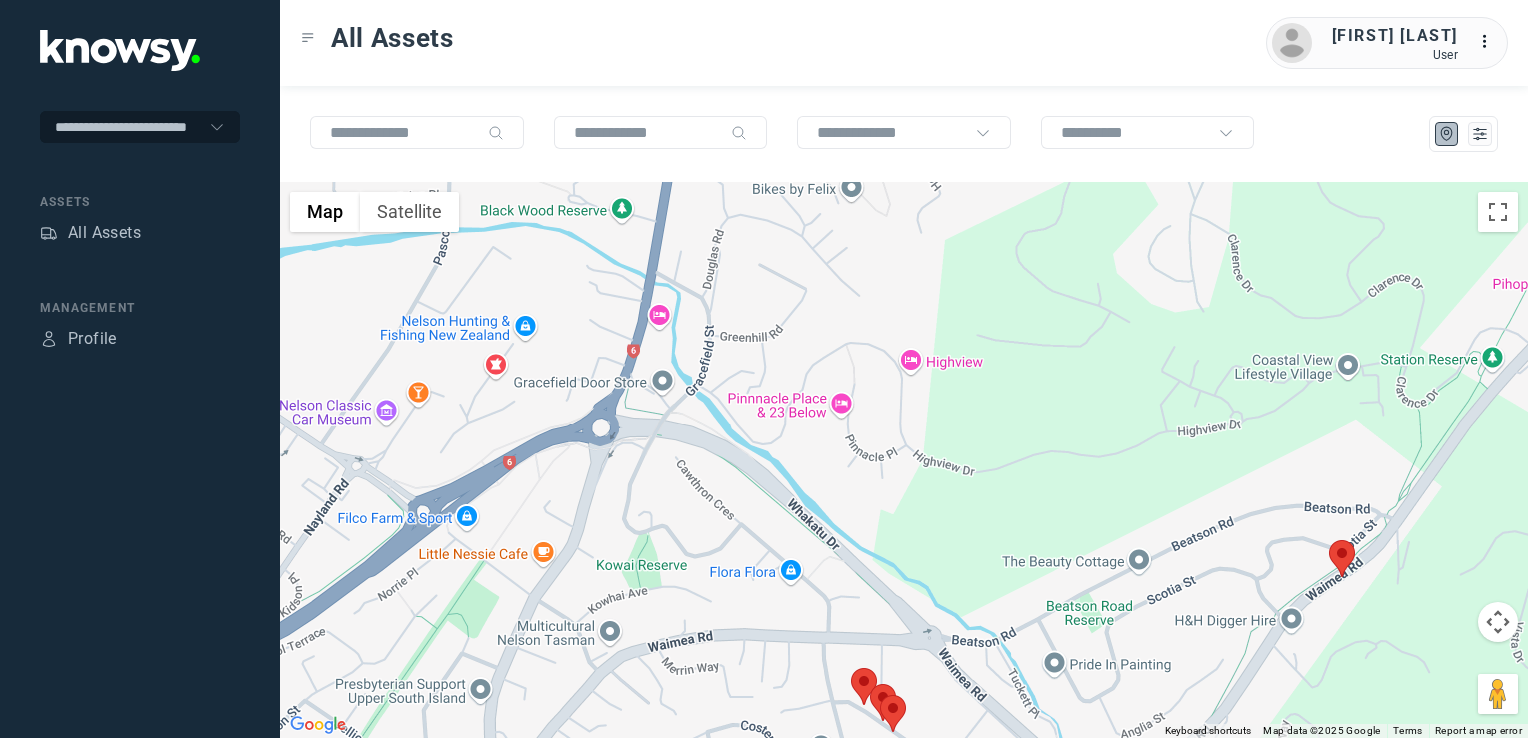 click 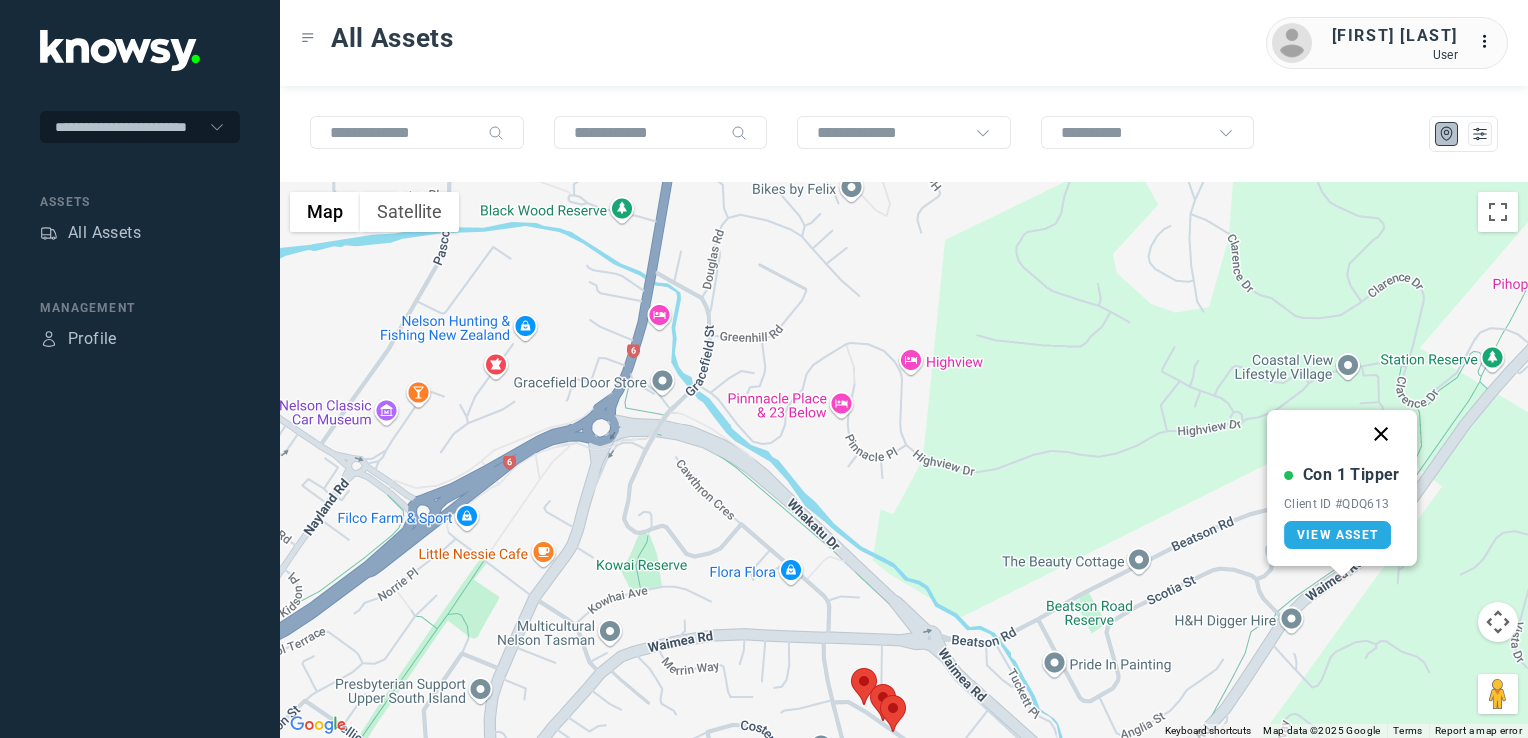 click 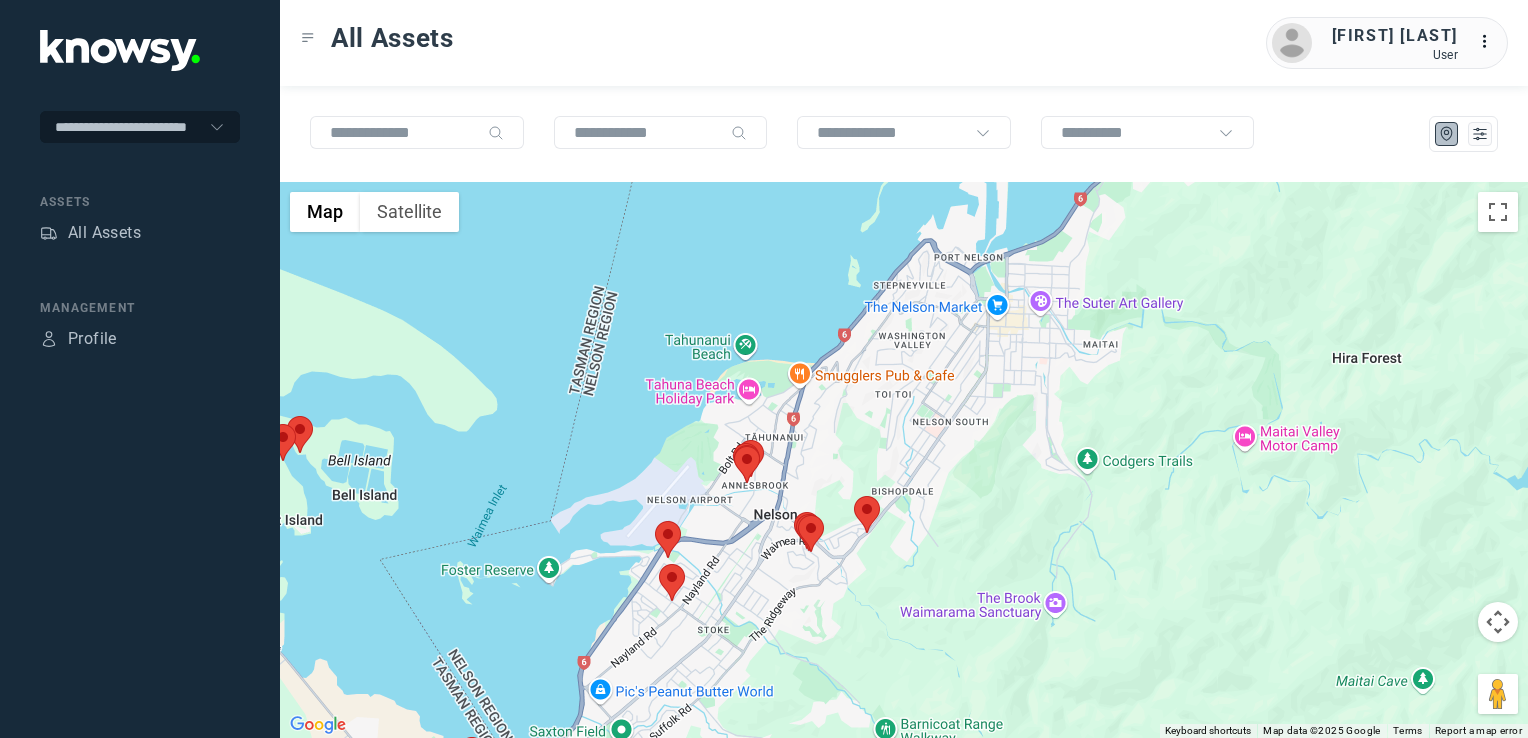 click on "To navigate, press the arrow keys." 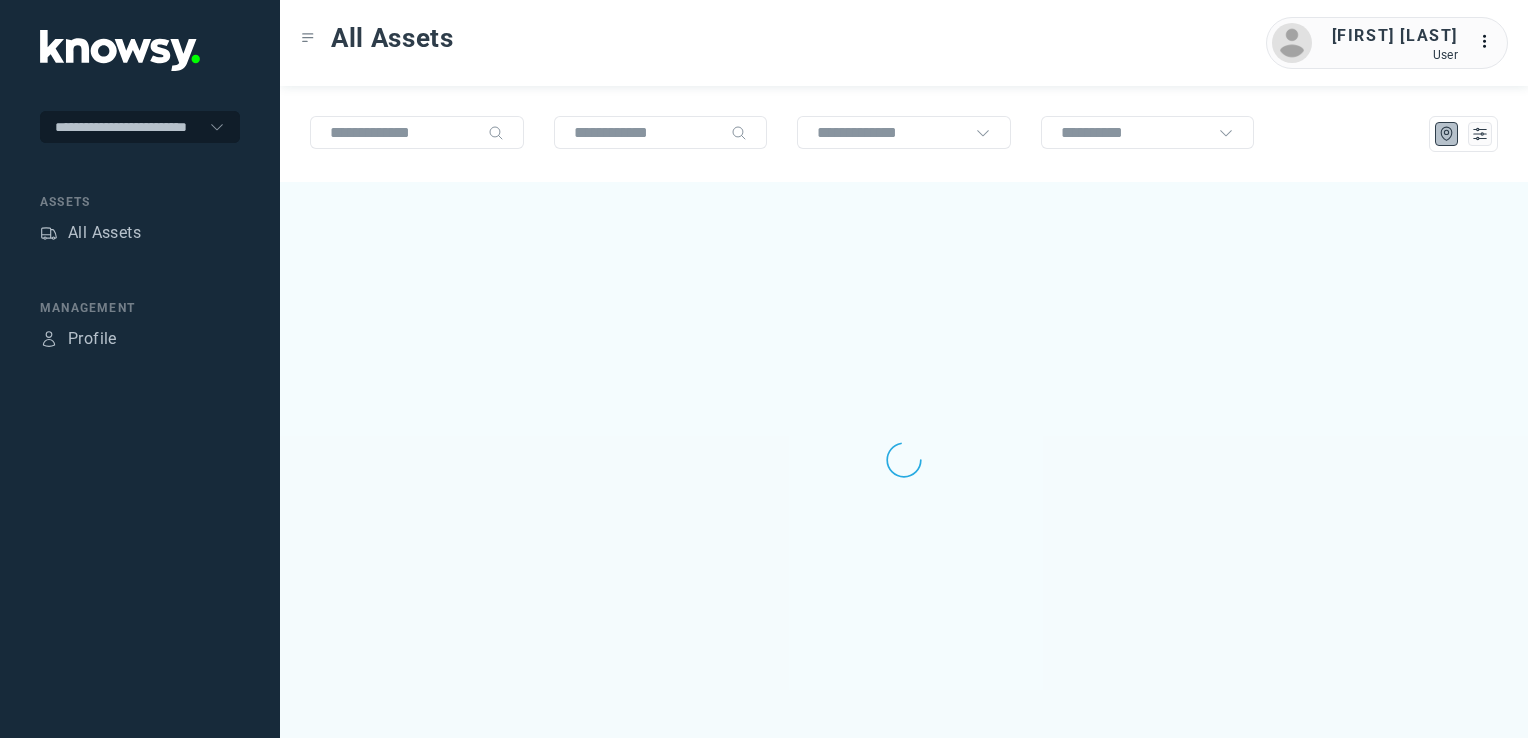 scroll, scrollTop: 0, scrollLeft: 0, axis: both 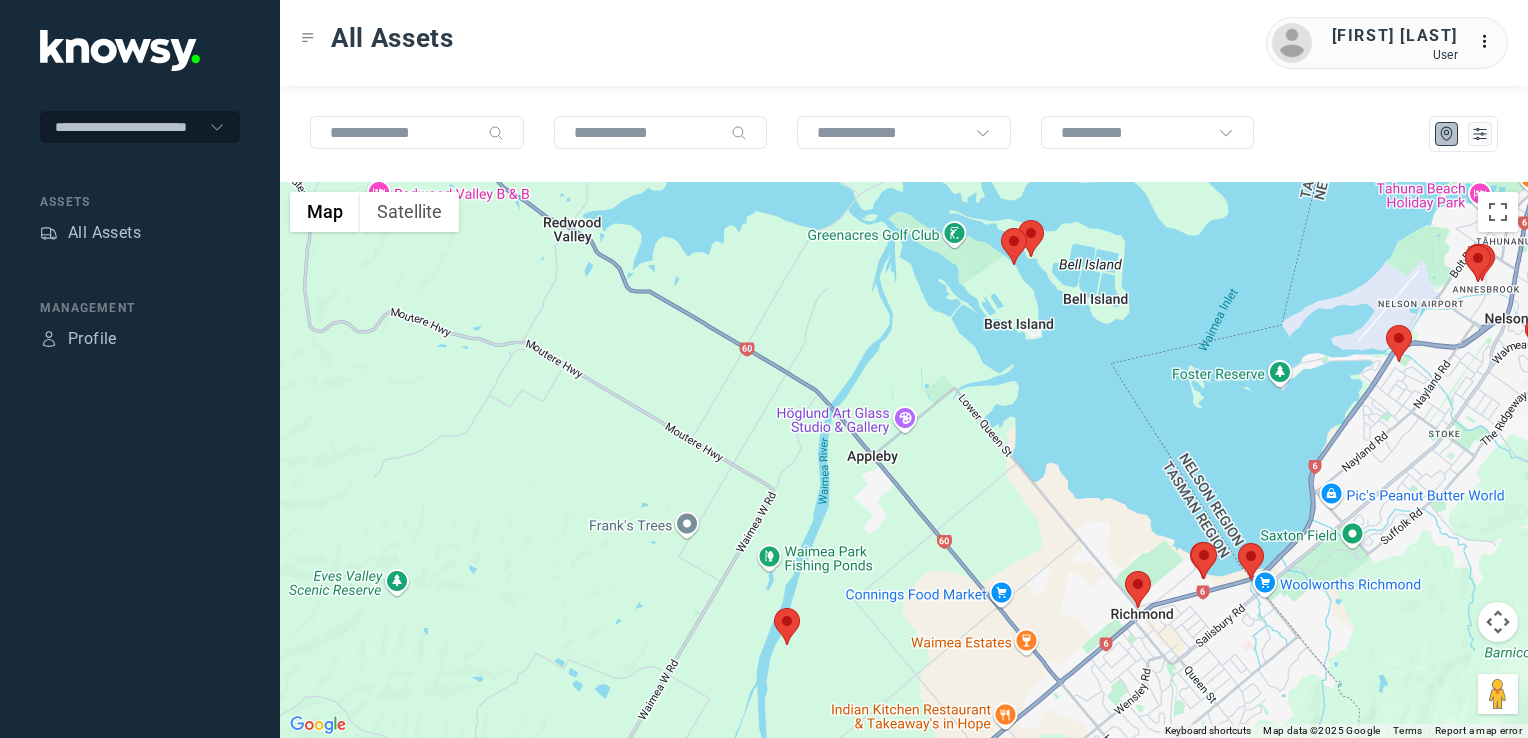 drag, startPoint x: 1285, startPoint y: 451, endPoint x: 1194, endPoint y: 543, distance: 129.40247 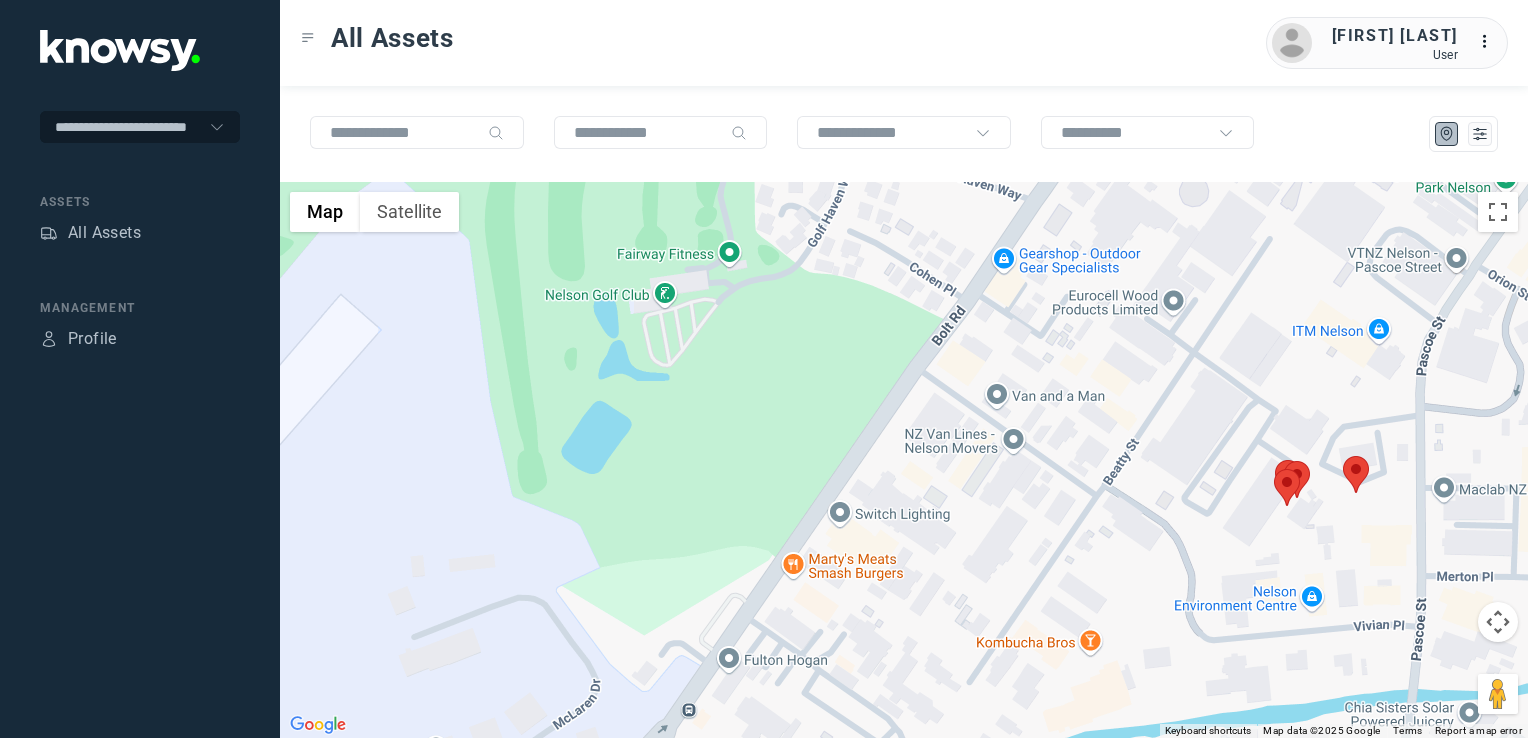 drag, startPoint x: 1327, startPoint y: 477, endPoint x: 1251, endPoint y: 530, distance: 92.65527 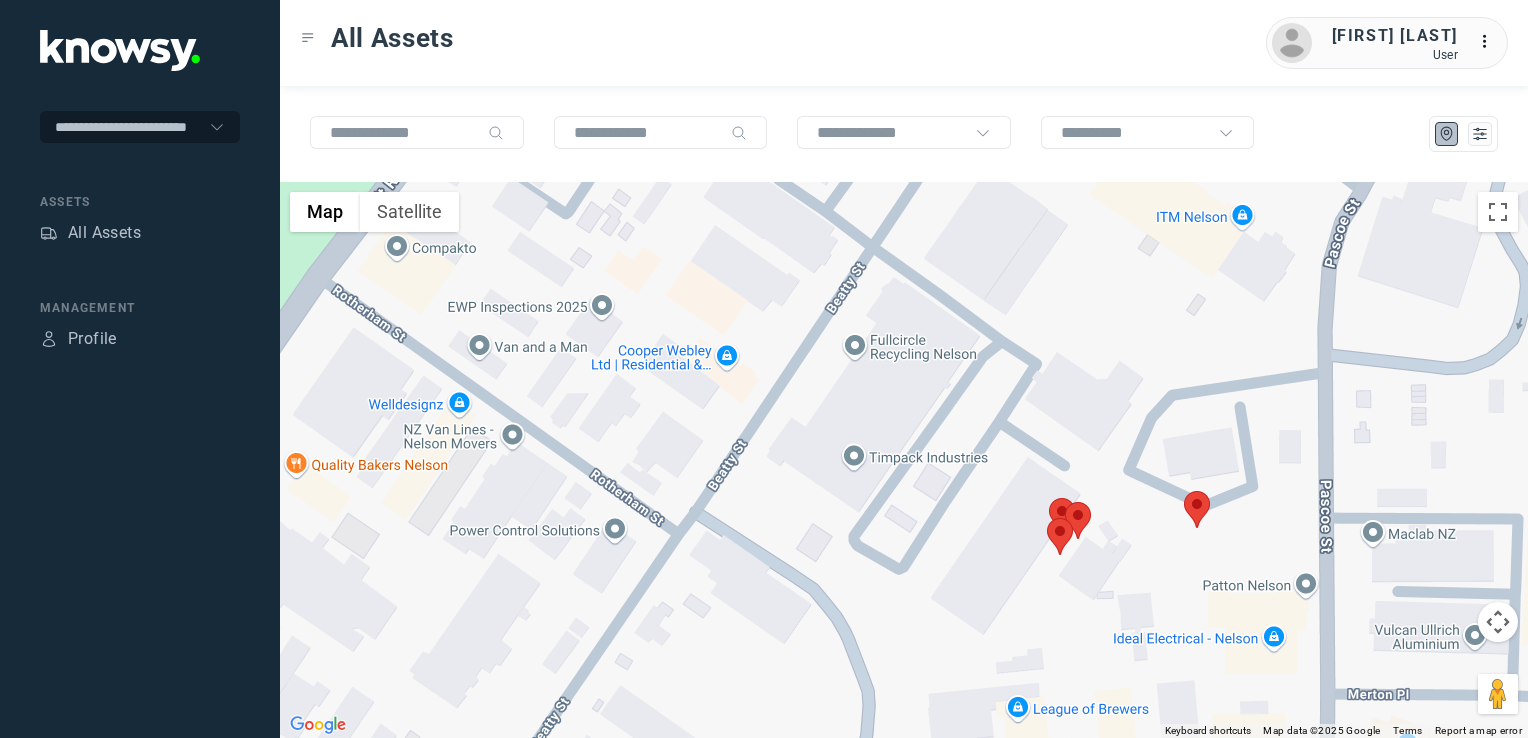 click 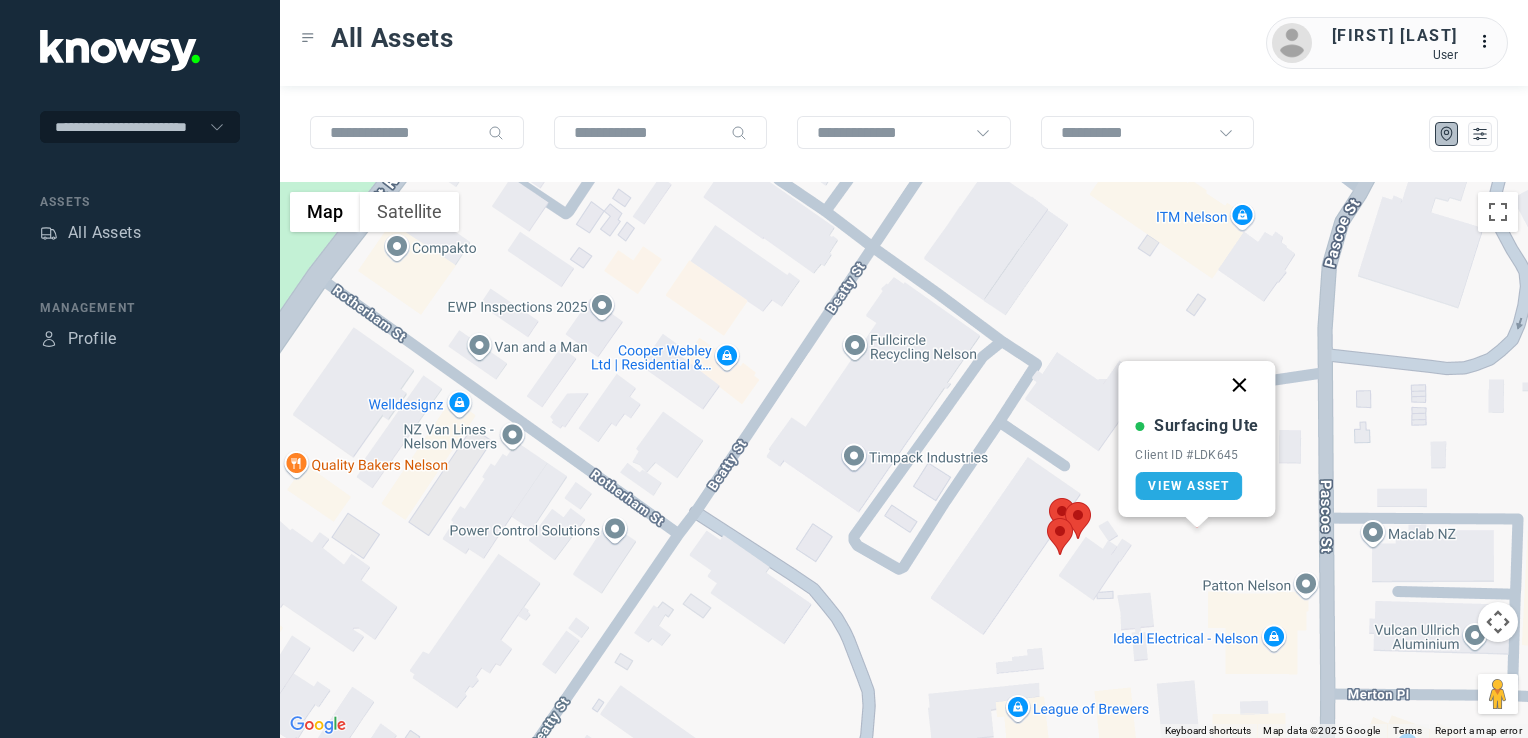 drag, startPoint x: 1232, startPoint y: 380, endPoint x: 1173, endPoint y: 496, distance: 130.14223 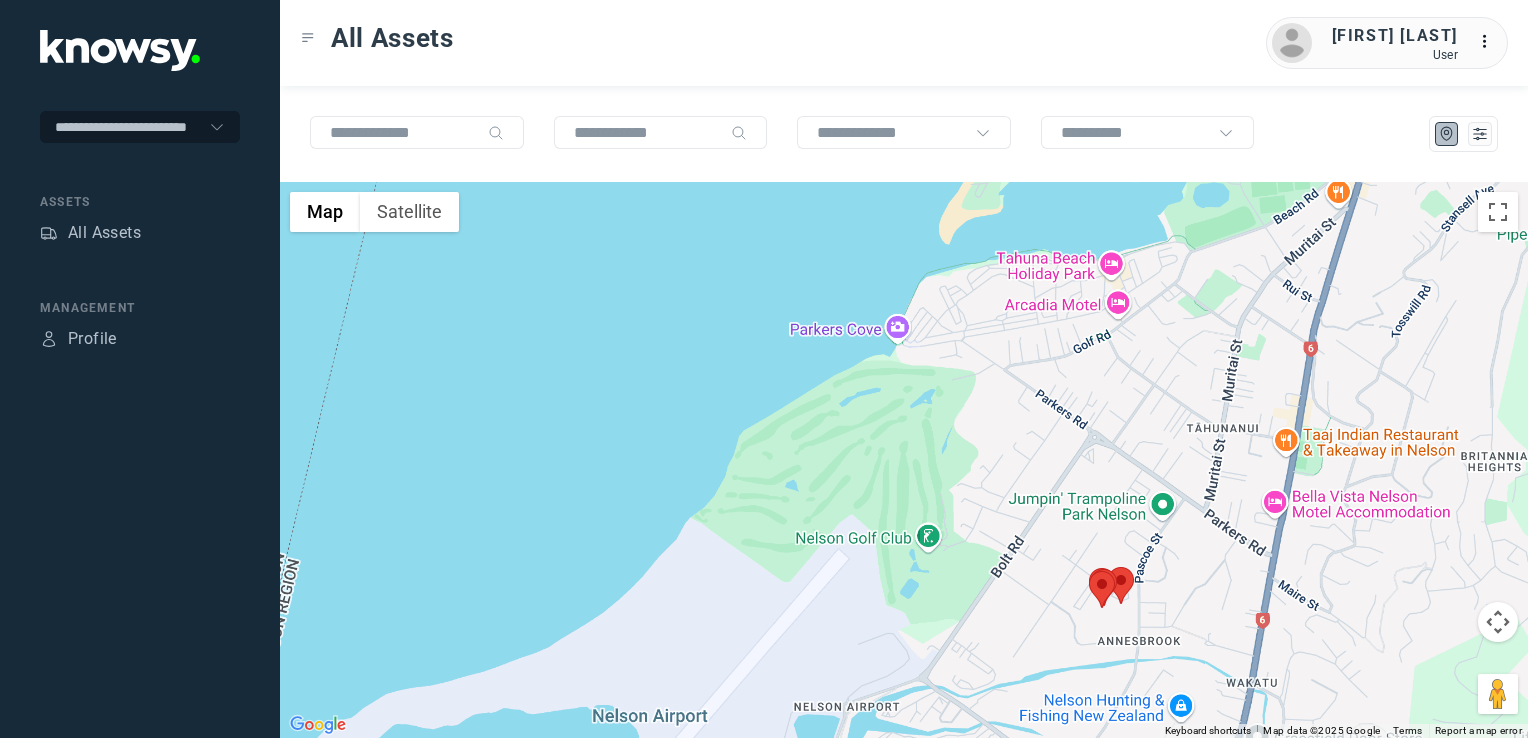 drag, startPoint x: 1005, startPoint y: 561, endPoint x: 895, endPoint y: 442, distance: 162.05246 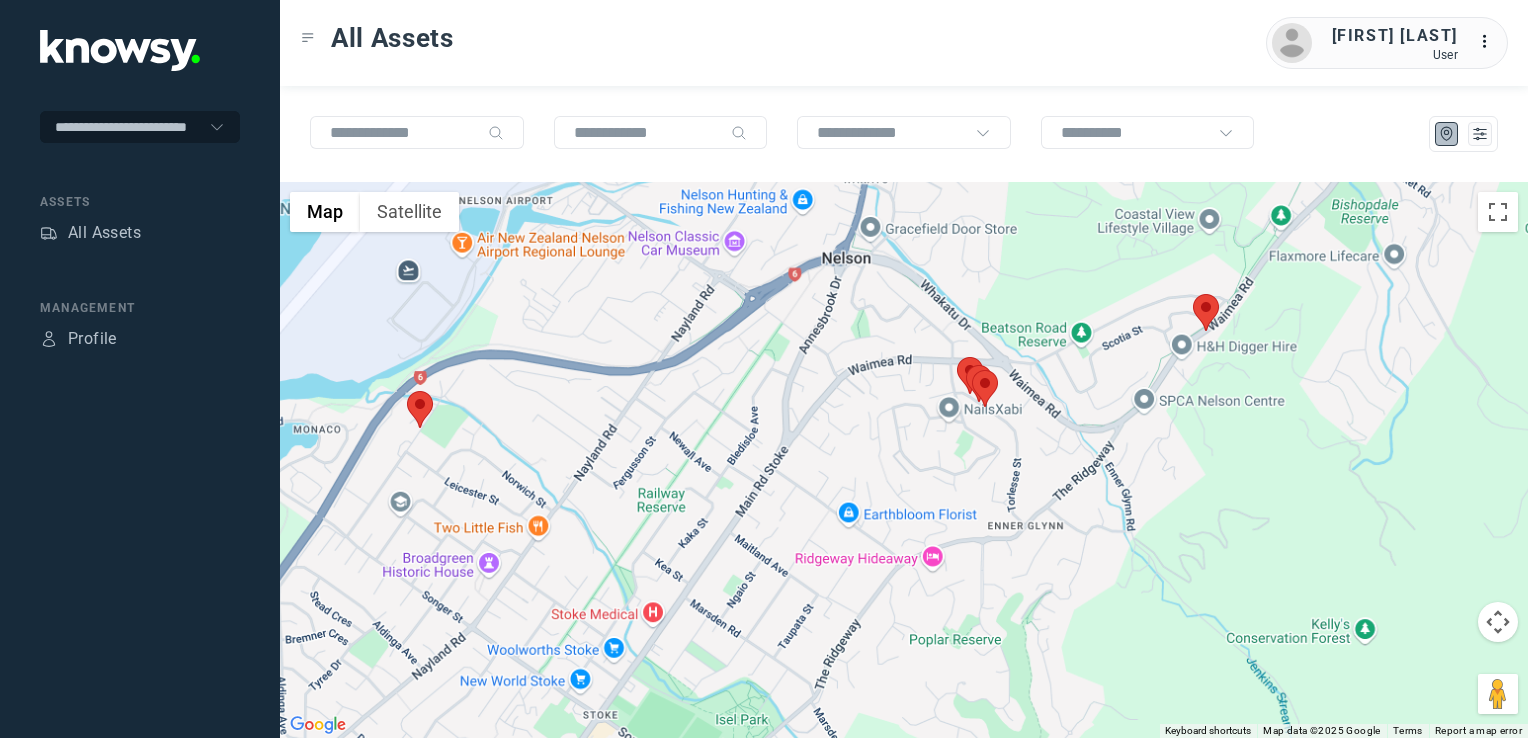 drag, startPoint x: 711, startPoint y: 410, endPoint x: 639, endPoint y: 627, distance: 228.63289 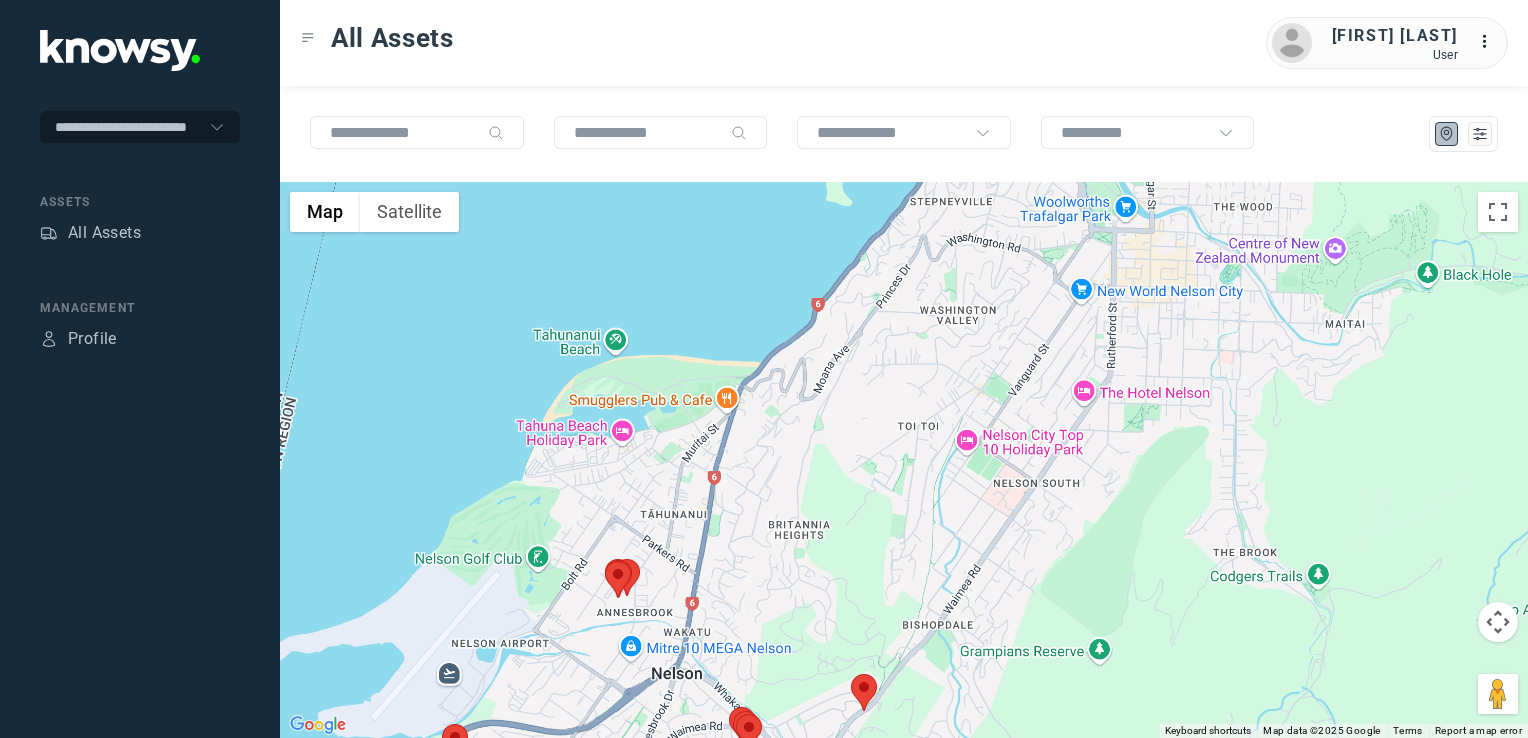 click 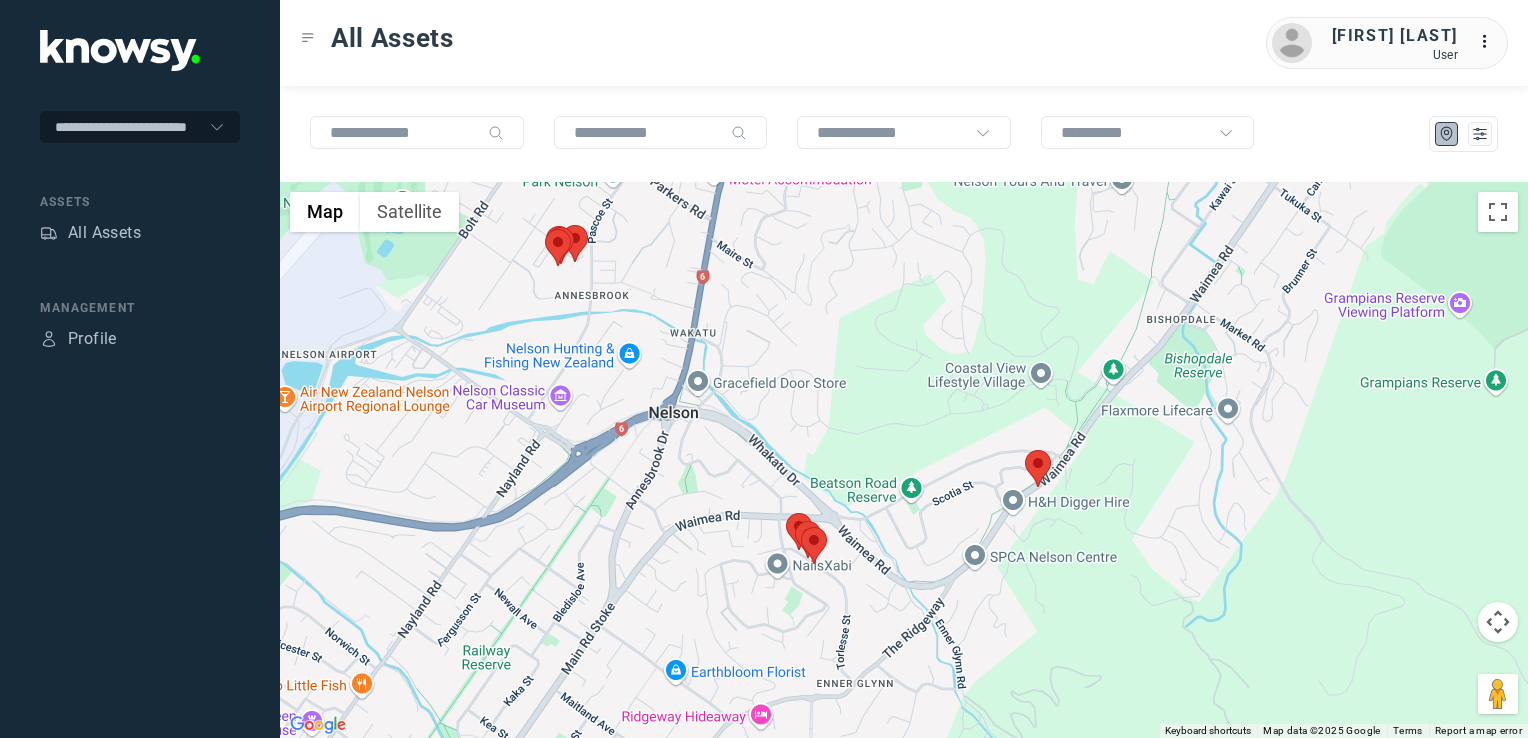 click 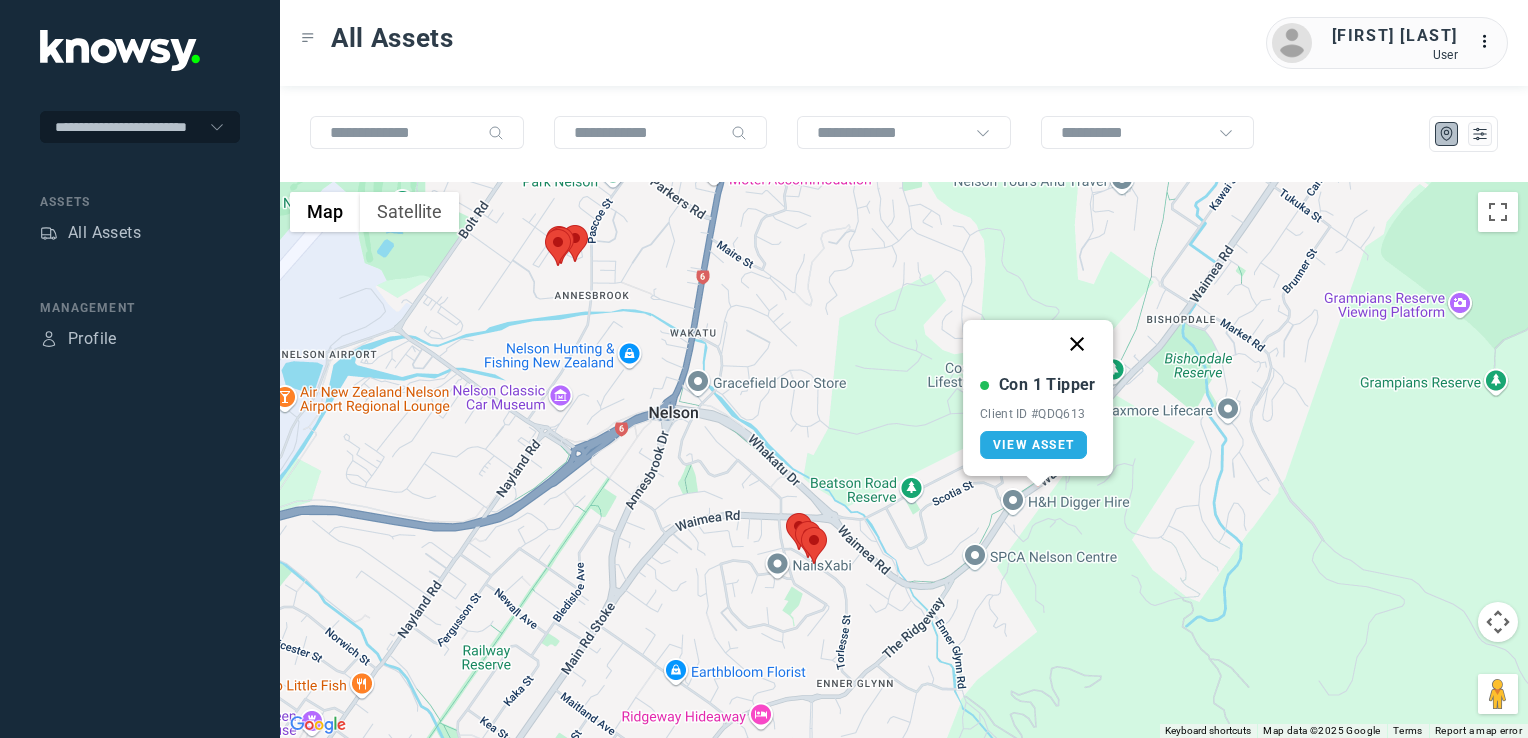 click 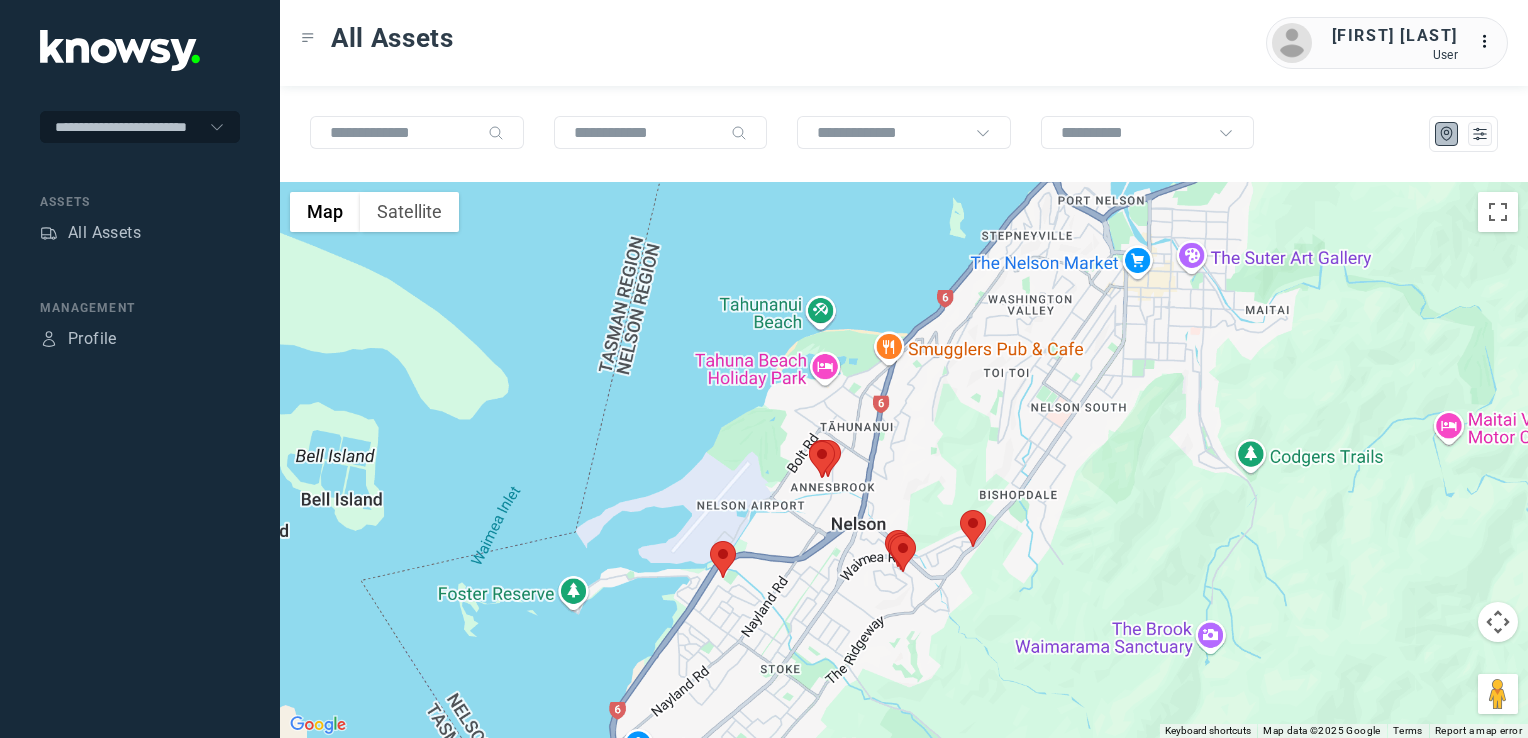 click on "To navigate, press the arrow keys." 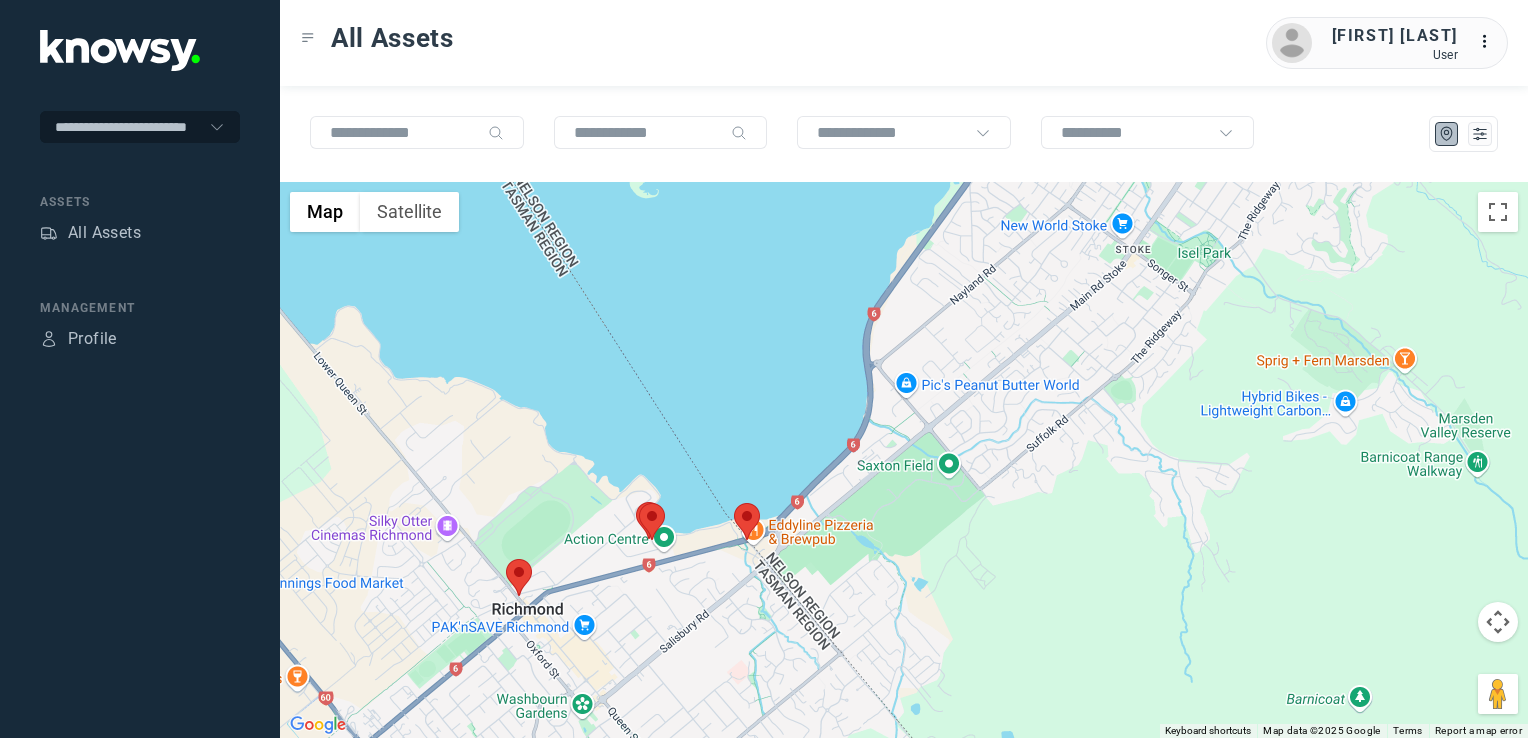 click 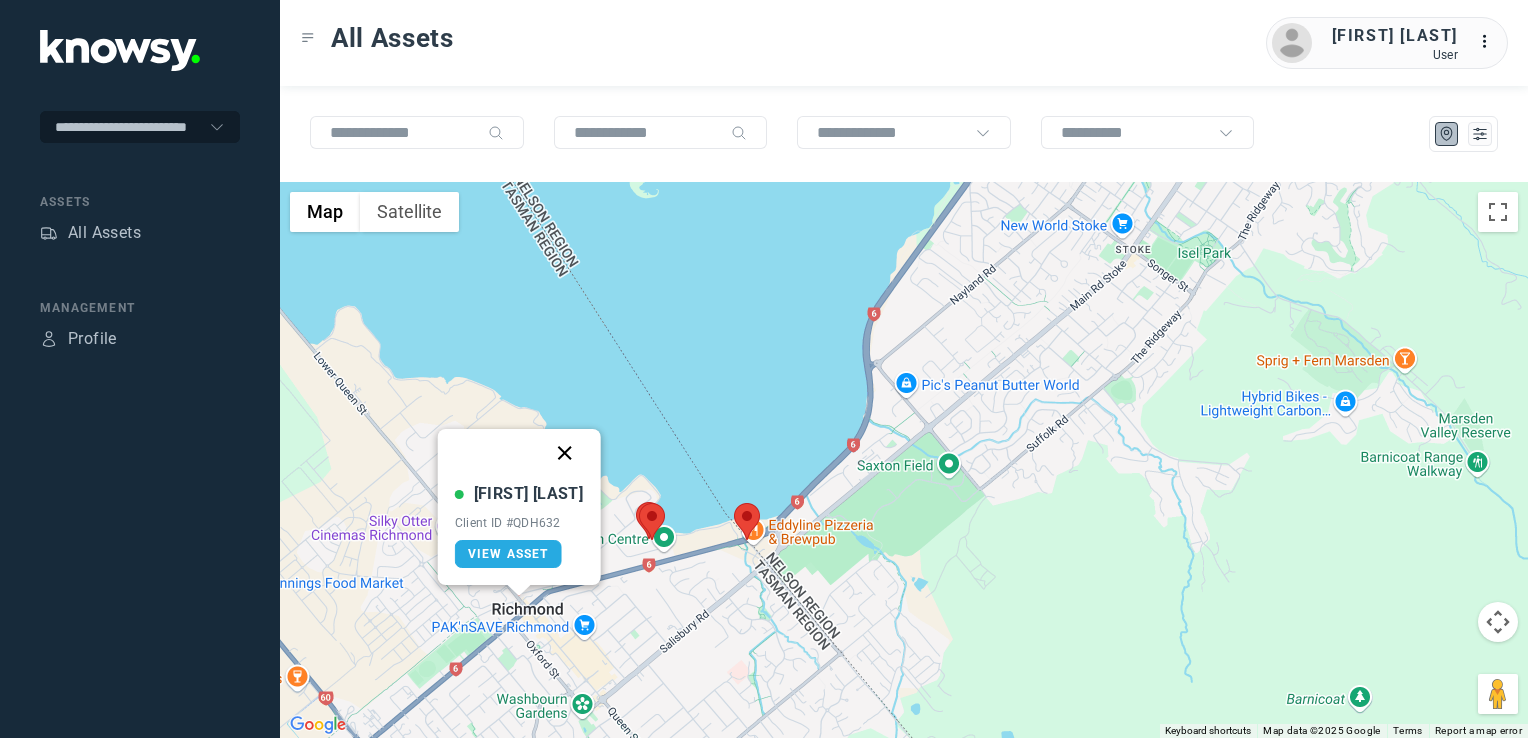 click 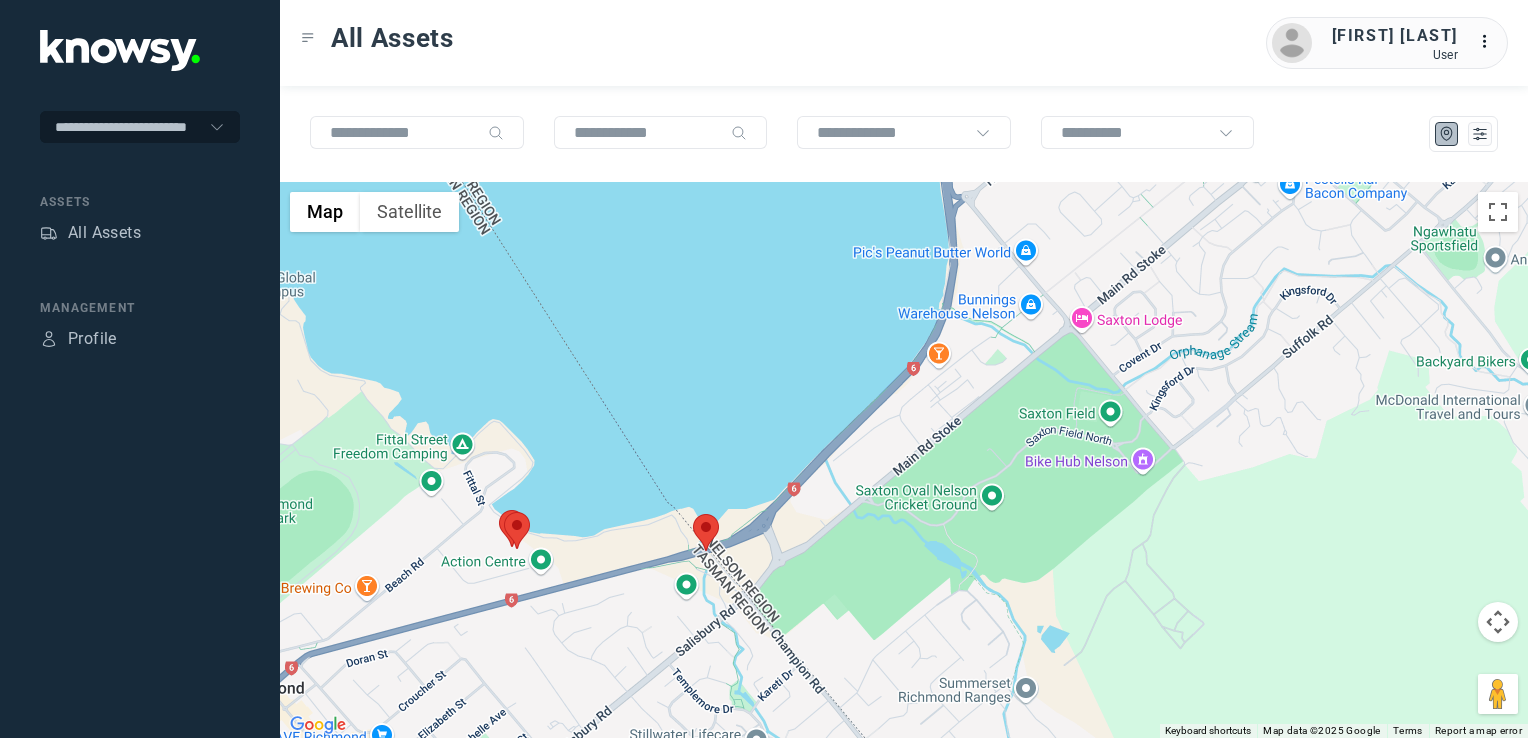 click 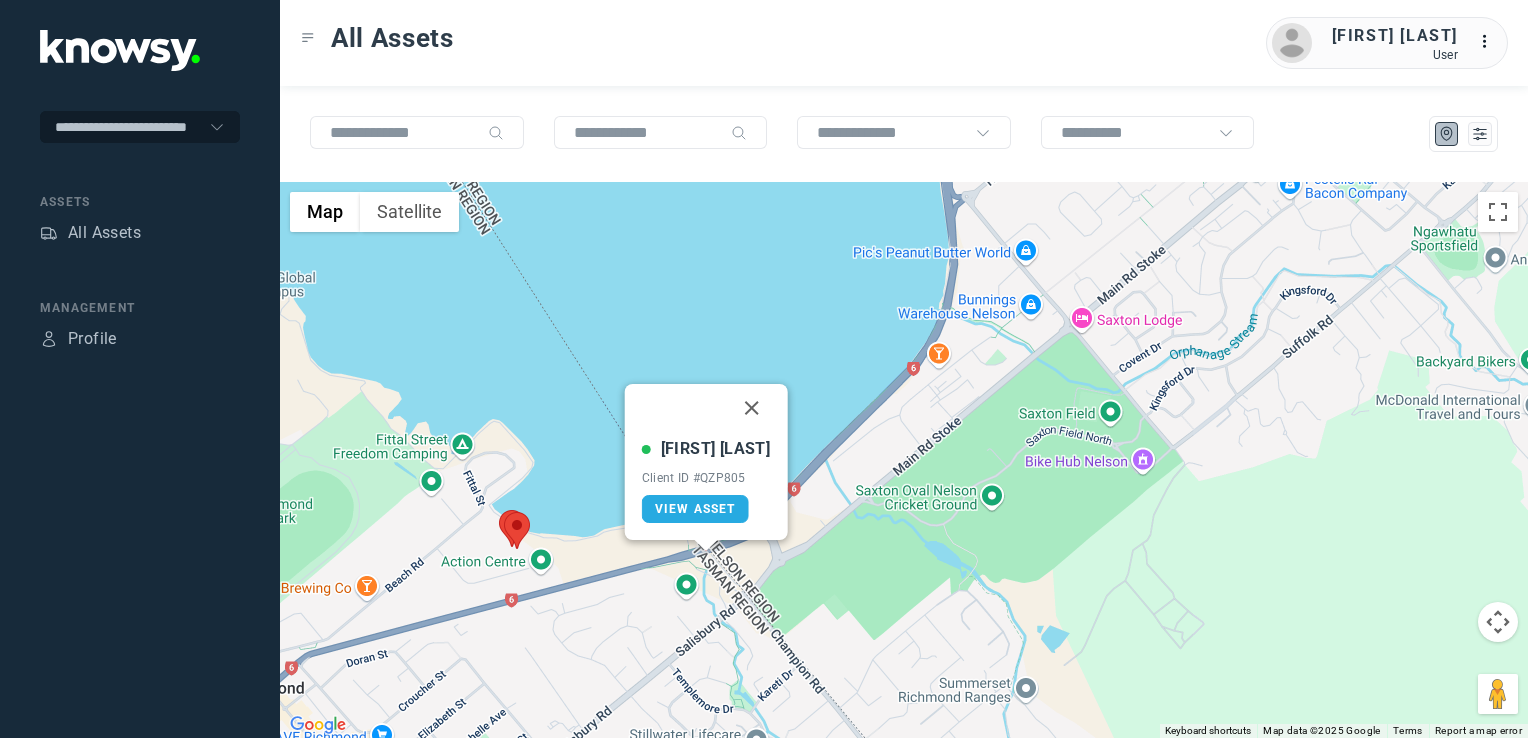drag, startPoint x: 744, startPoint y: 404, endPoint x: 748, endPoint y: 415, distance: 11.7046995 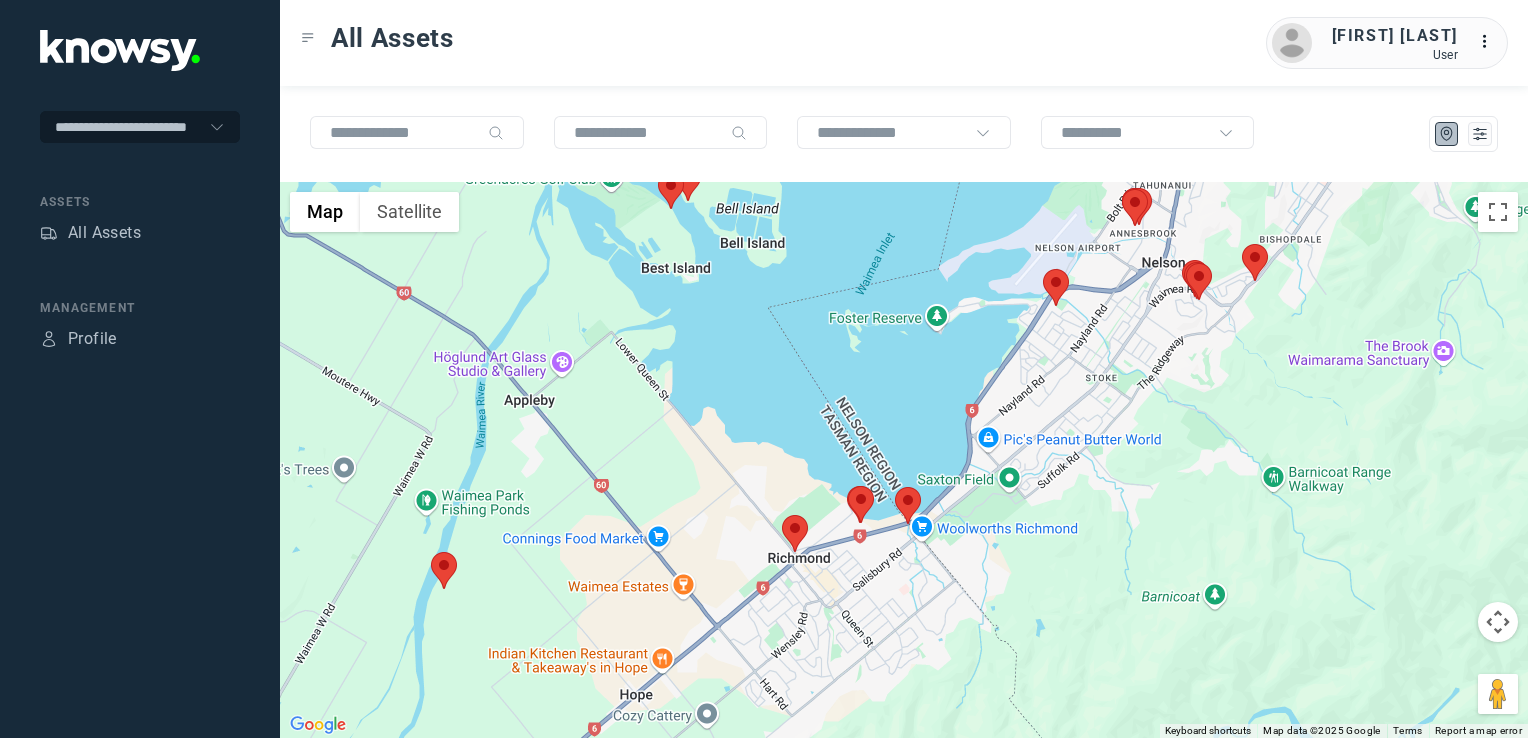 drag, startPoint x: 1244, startPoint y: 381, endPoint x: 1184, endPoint y: 365, distance: 62.0967 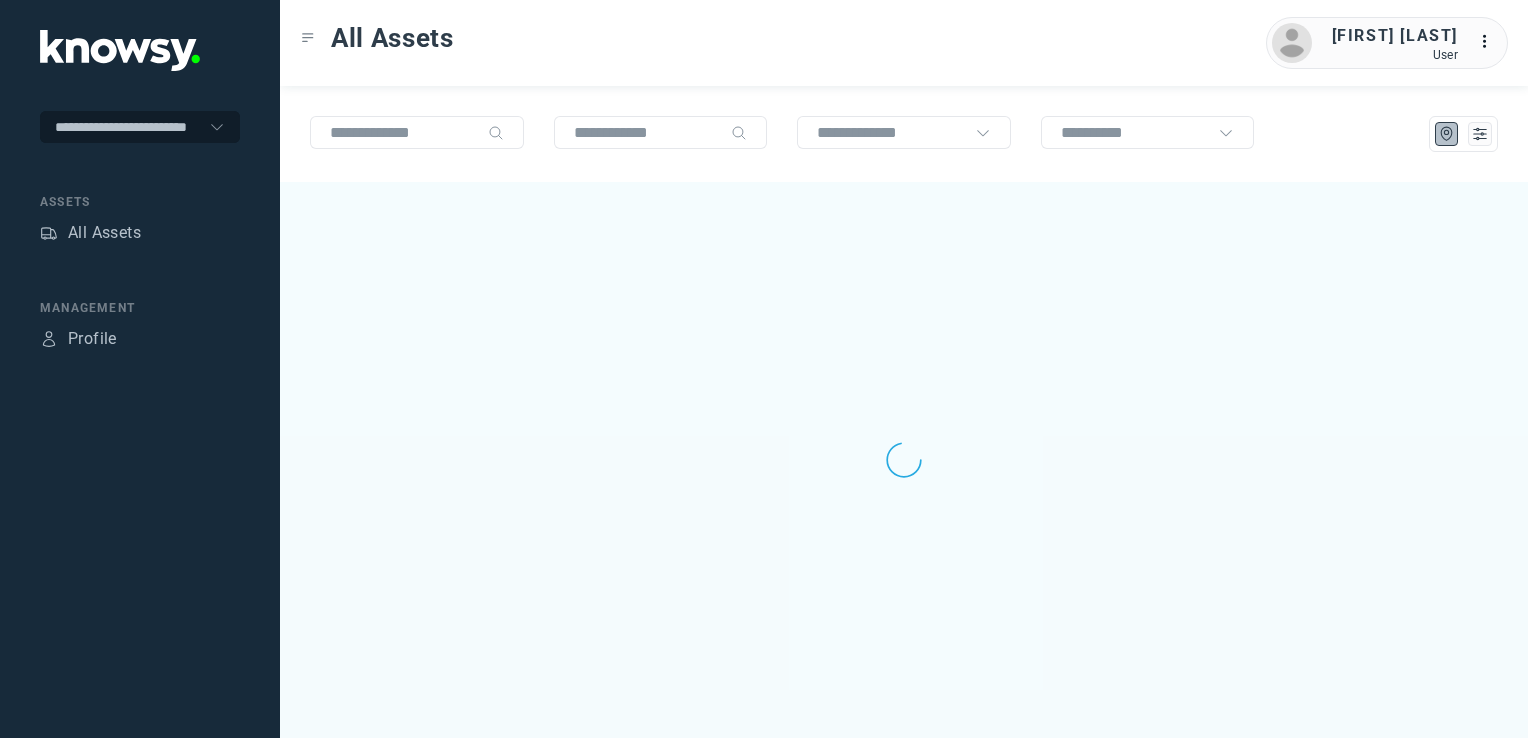 scroll, scrollTop: 0, scrollLeft: 0, axis: both 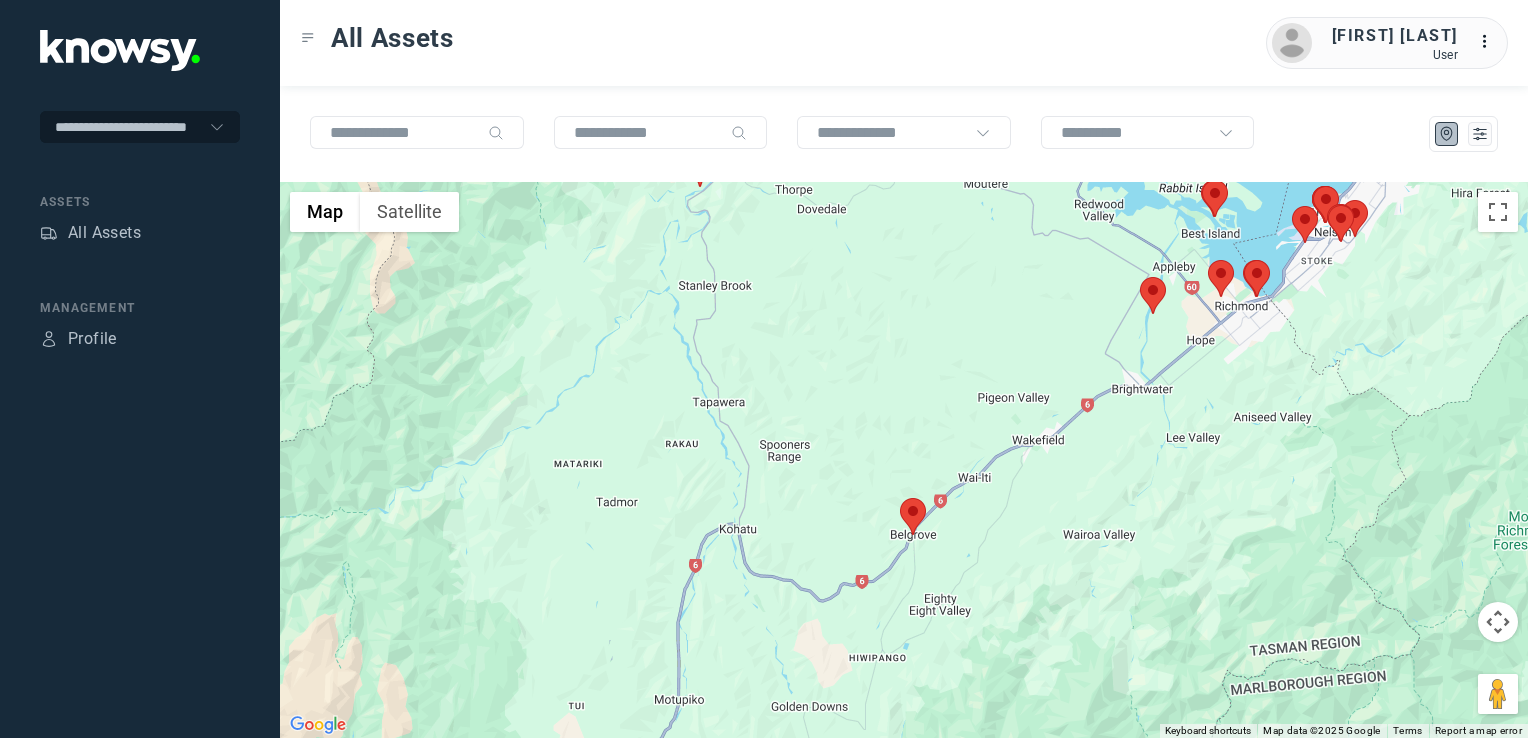 drag, startPoint x: 1125, startPoint y: 384, endPoint x: 1076, endPoint y: 465, distance: 94.66784 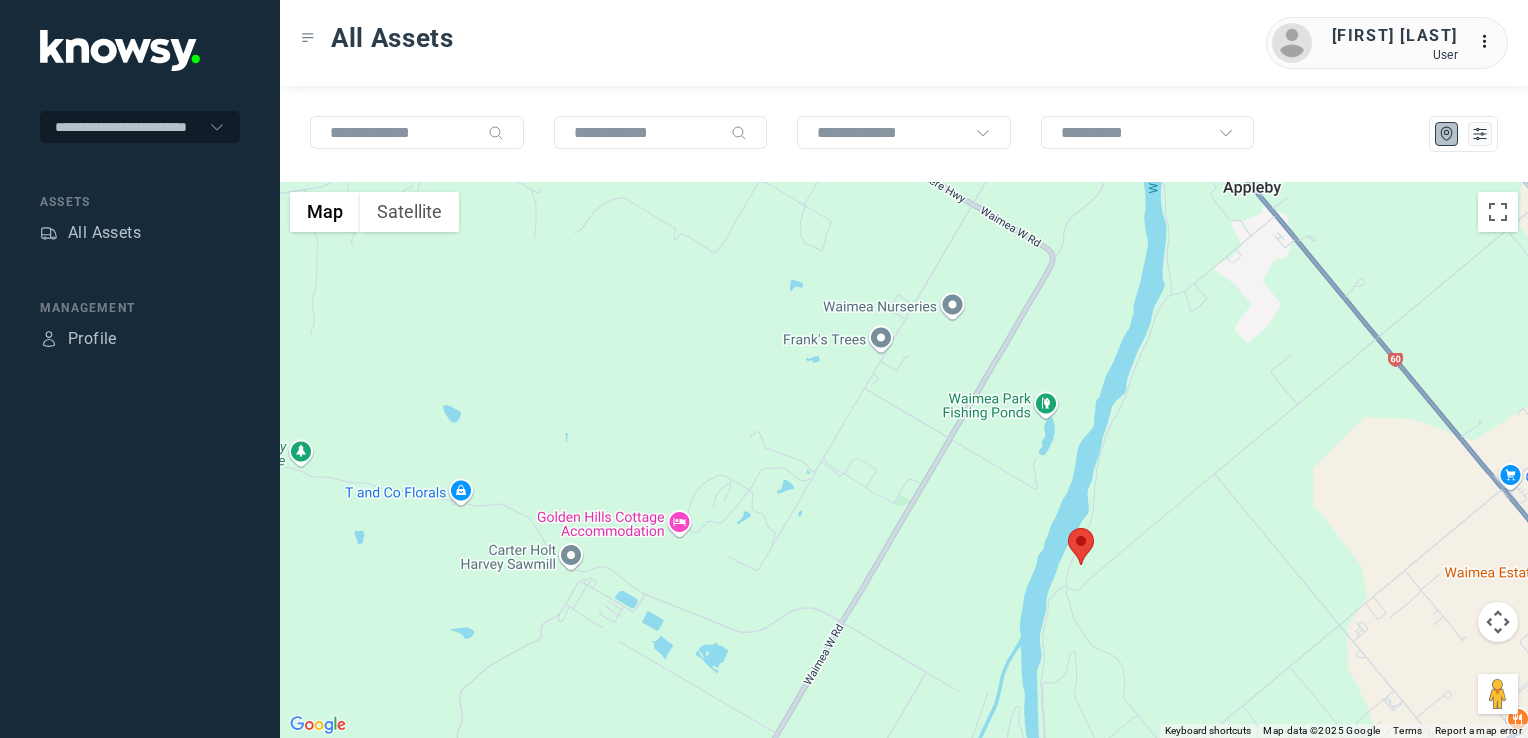click 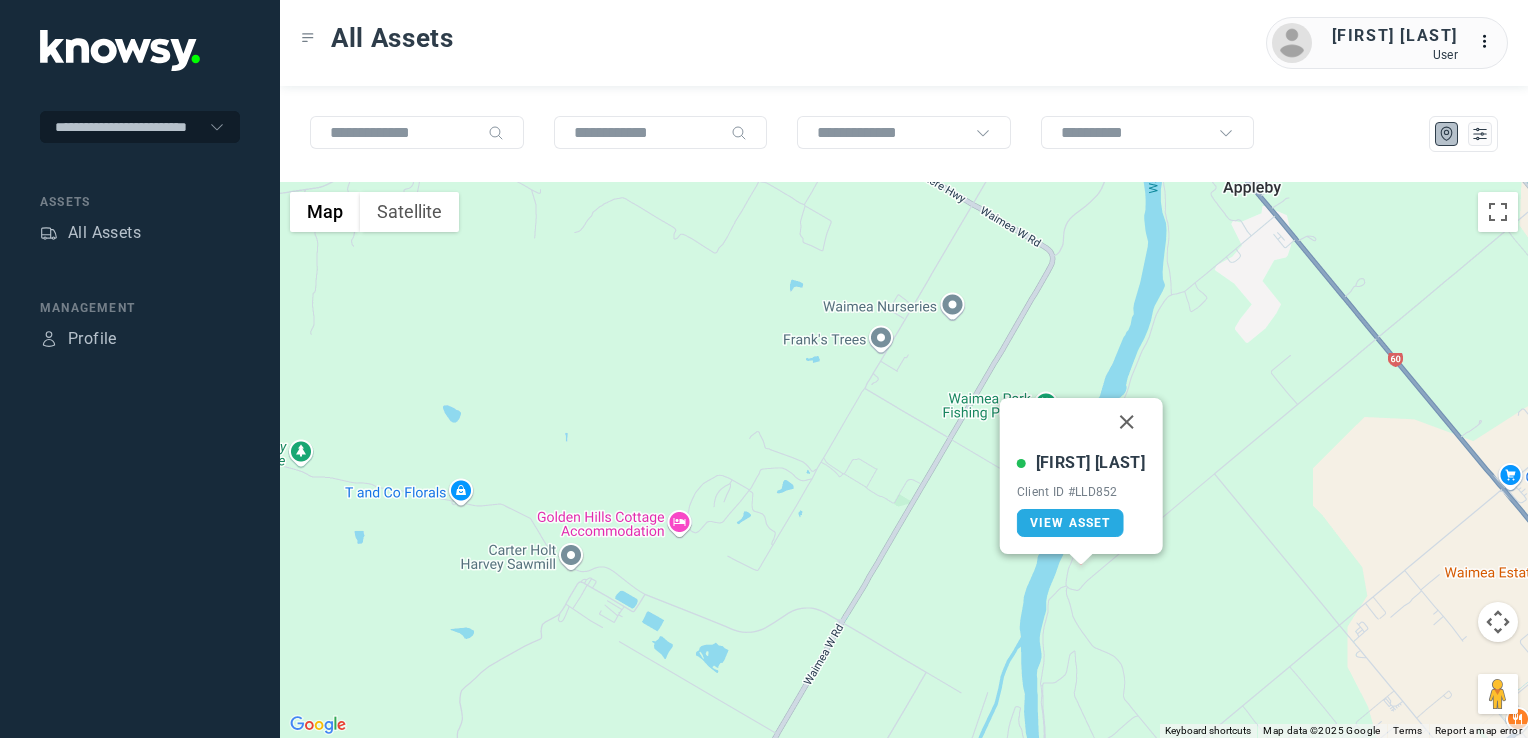 drag, startPoint x: 1118, startPoint y: 415, endPoint x: 1125, endPoint y: 440, distance: 25.96151 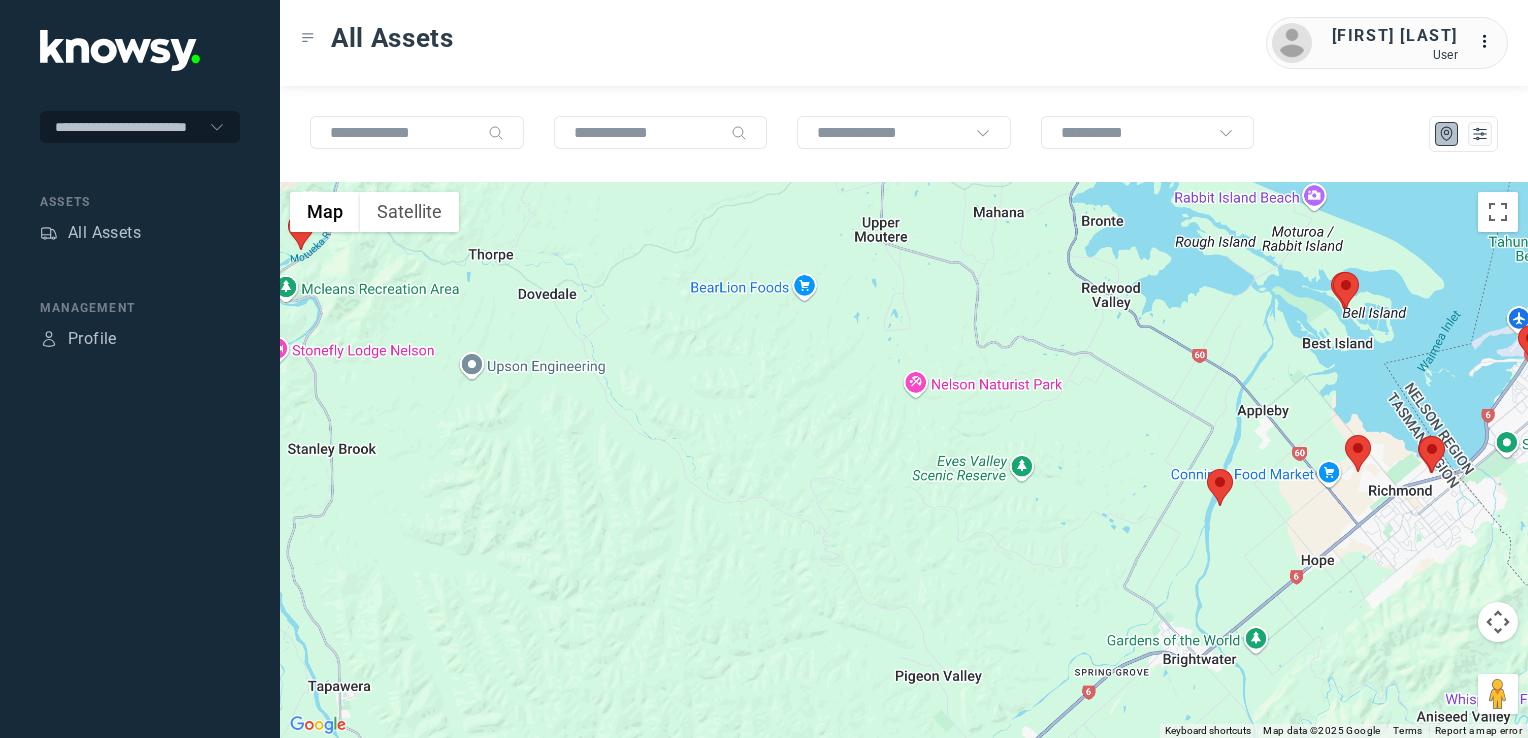 drag, startPoint x: 1300, startPoint y: 485, endPoint x: 1249, endPoint y: 501, distance: 53.450912 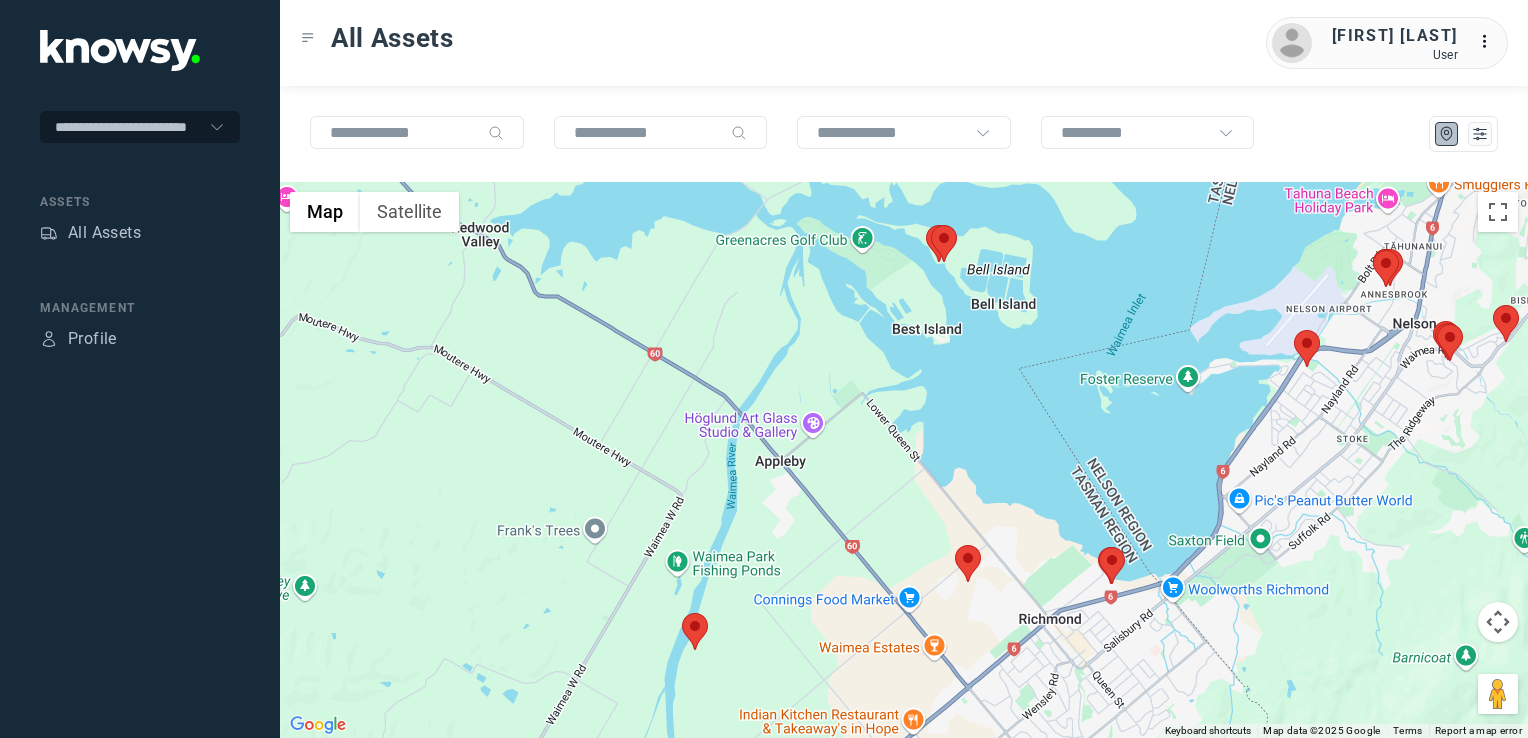drag, startPoint x: 1134, startPoint y: 437, endPoint x: 745, endPoint y: 388, distance: 392.07397 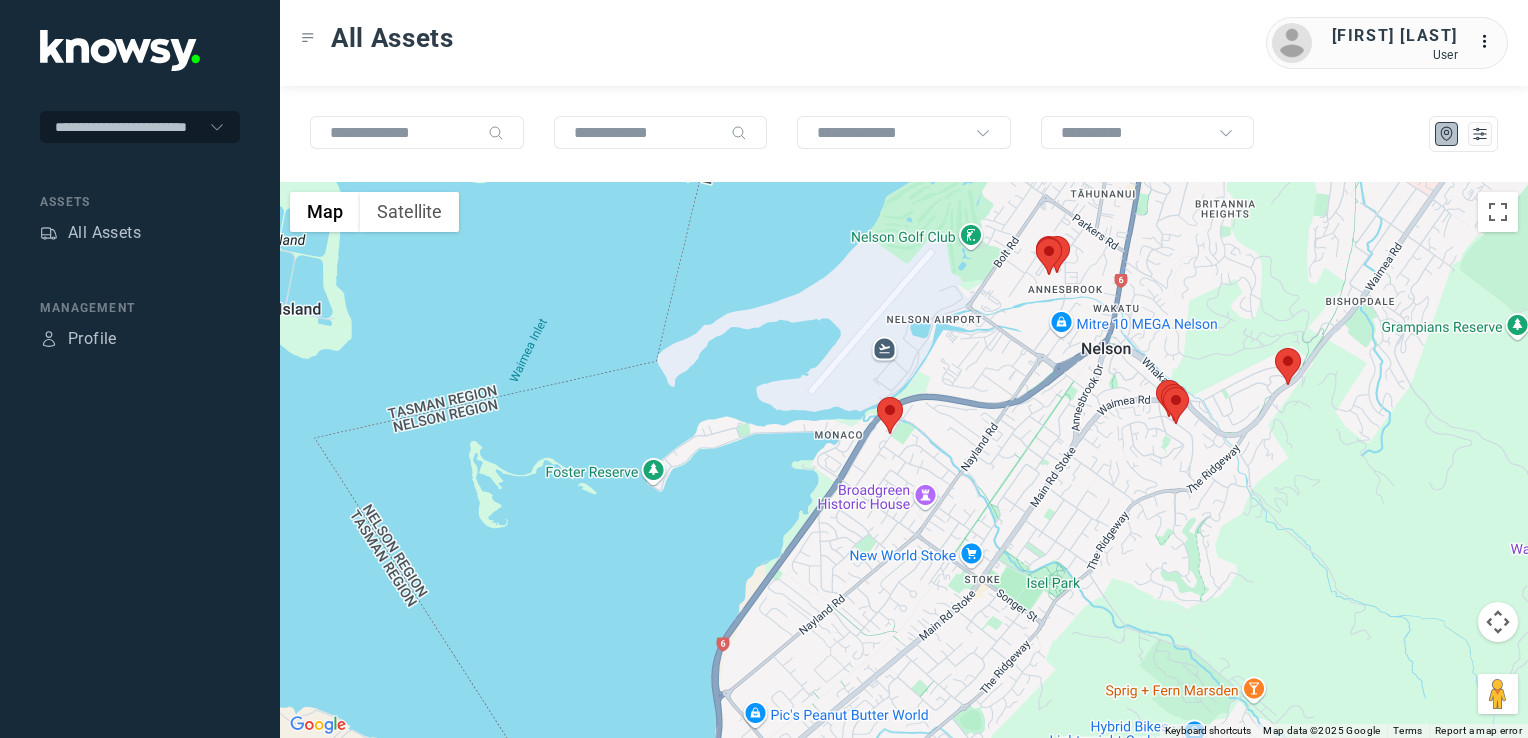 drag, startPoint x: 1040, startPoint y: 406, endPoint x: 904, endPoint y: 375, distance: 139.48836 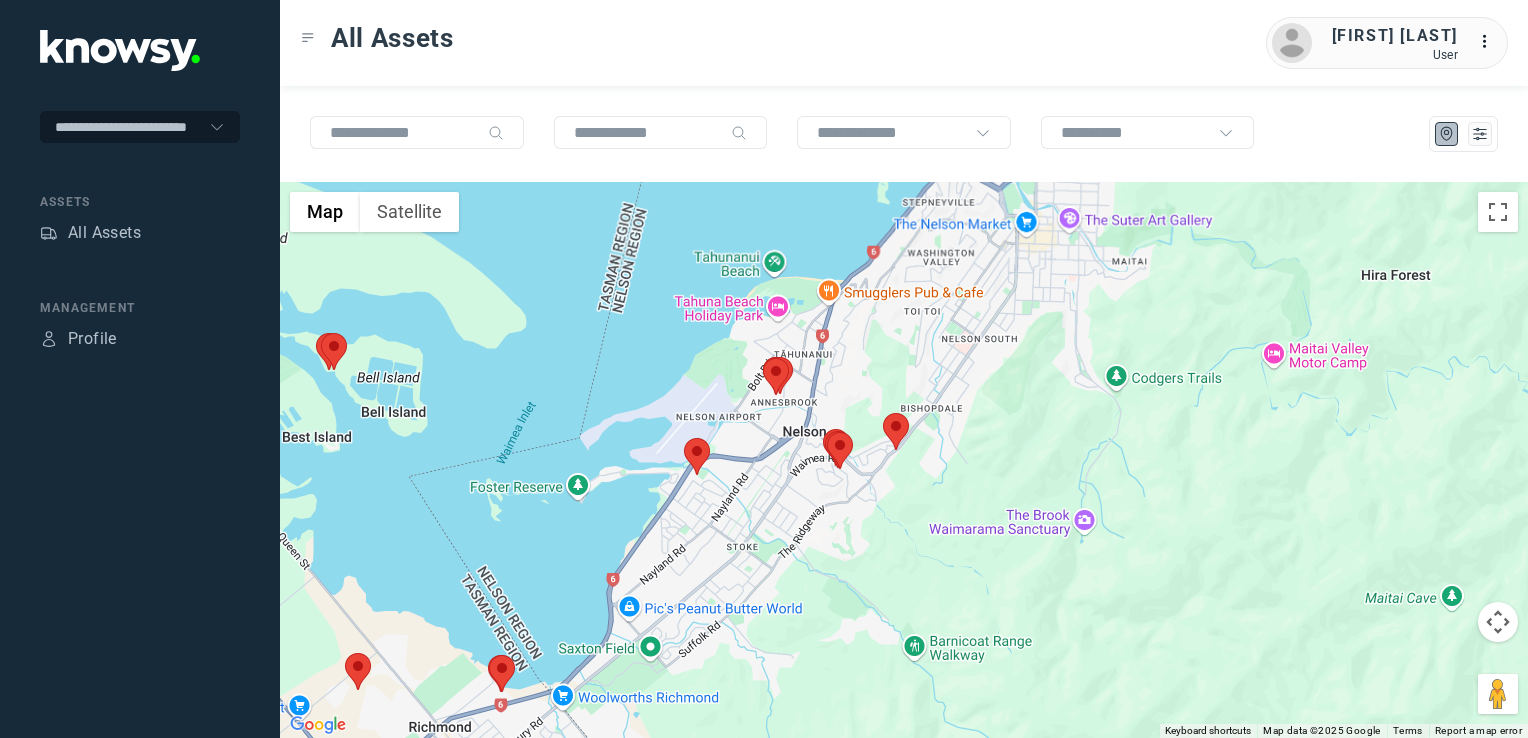 drag, startPoint x: 792, startPoint y: 440, endPoint x: 722, endPoint y: 446, distance: 70.256676 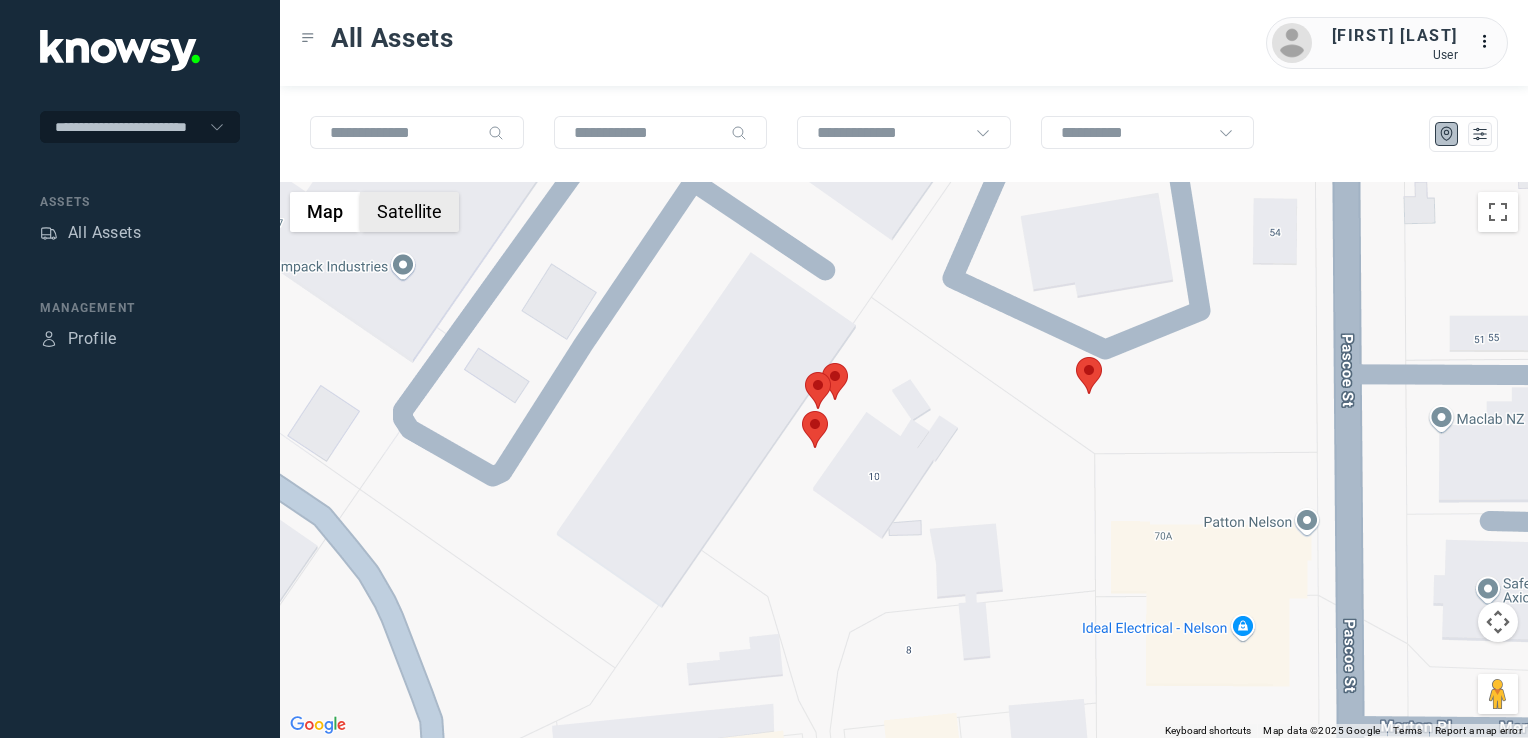 click on "Satellite" 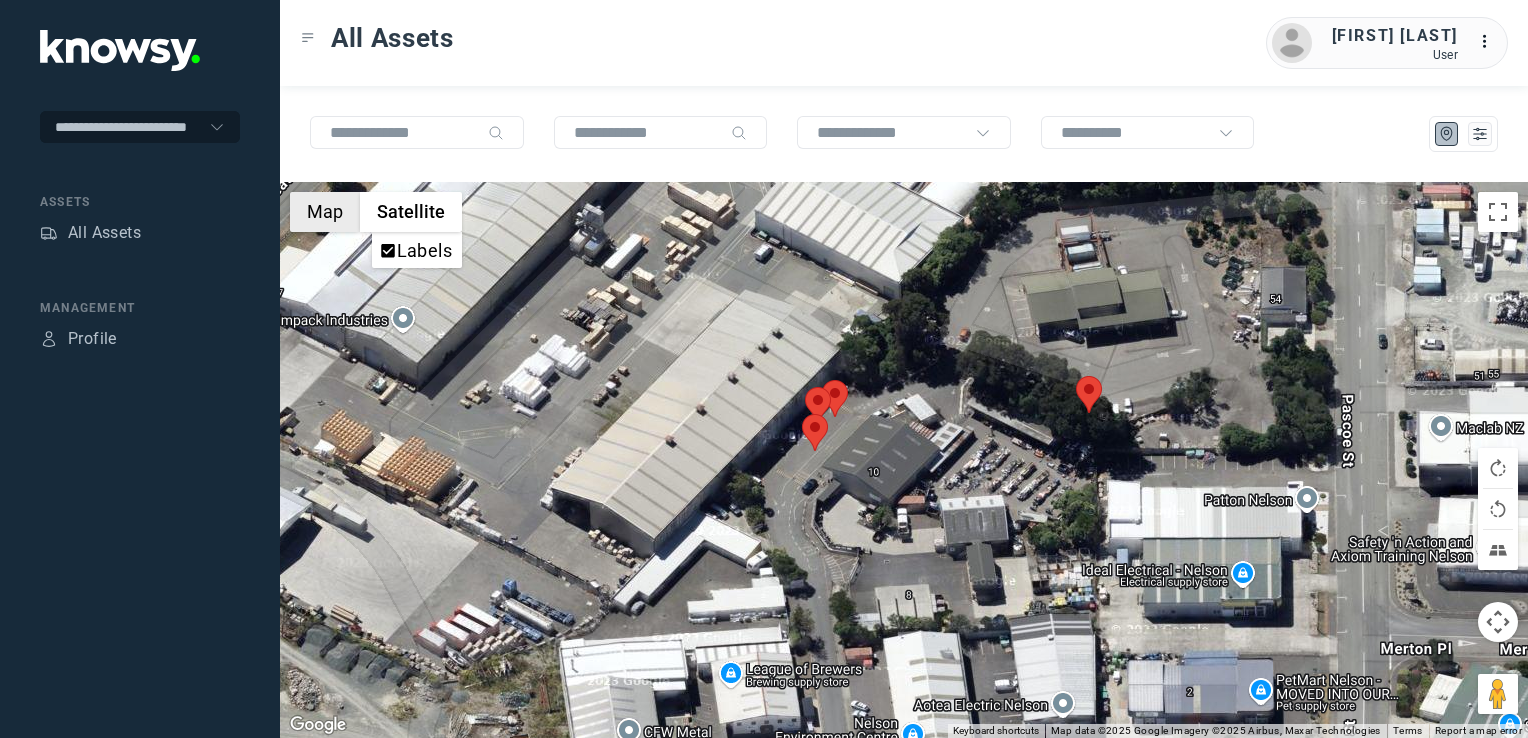 click on "Map" 